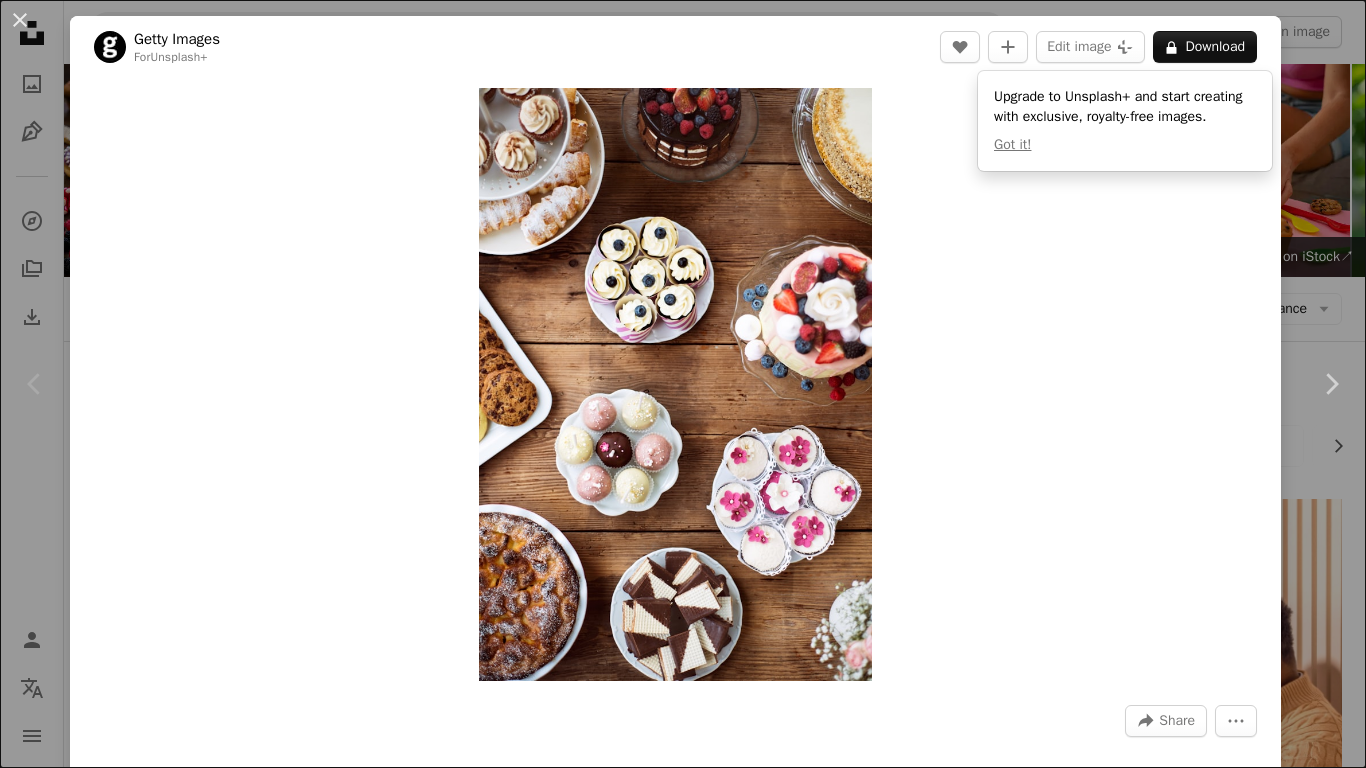 scroll, scrollTop: 452, scrollLeft: 0, axis: vertical 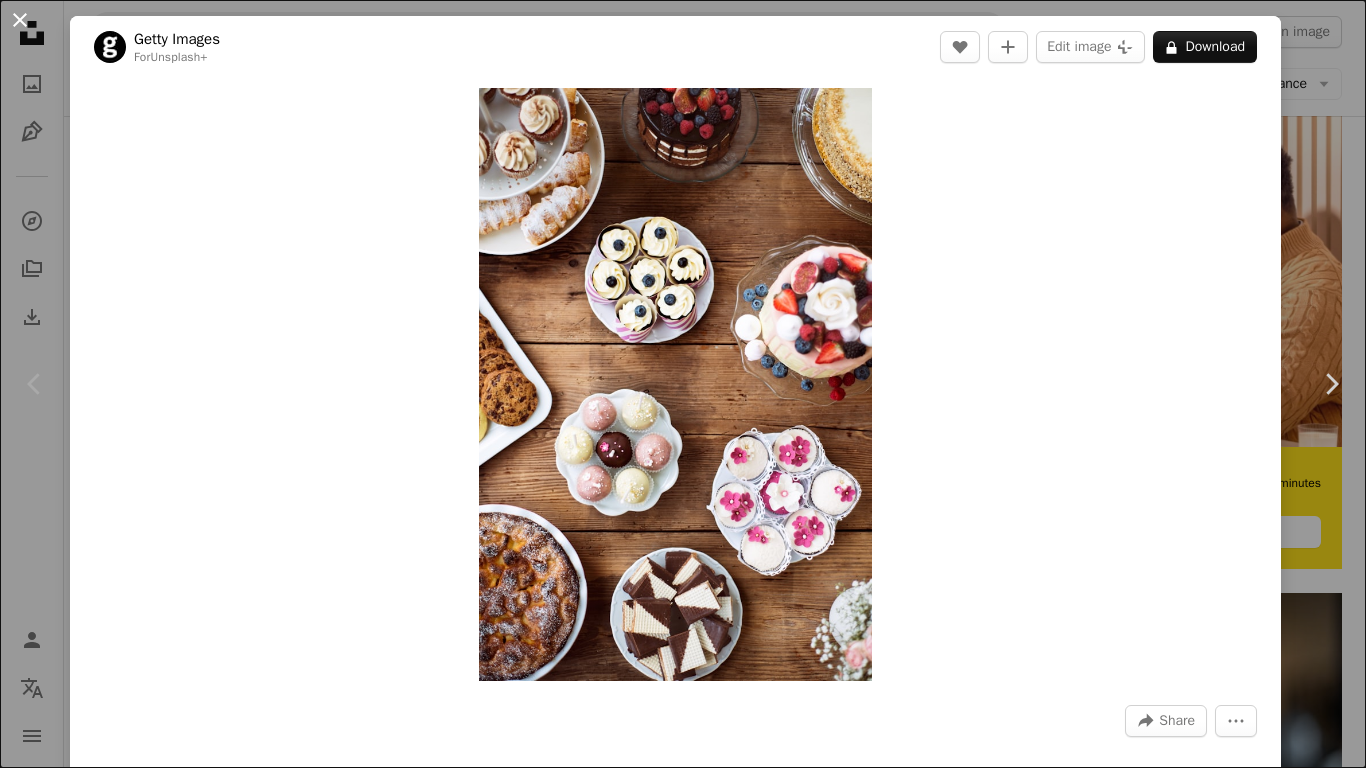 click on "An X shape" at bounding box center [20, 20] 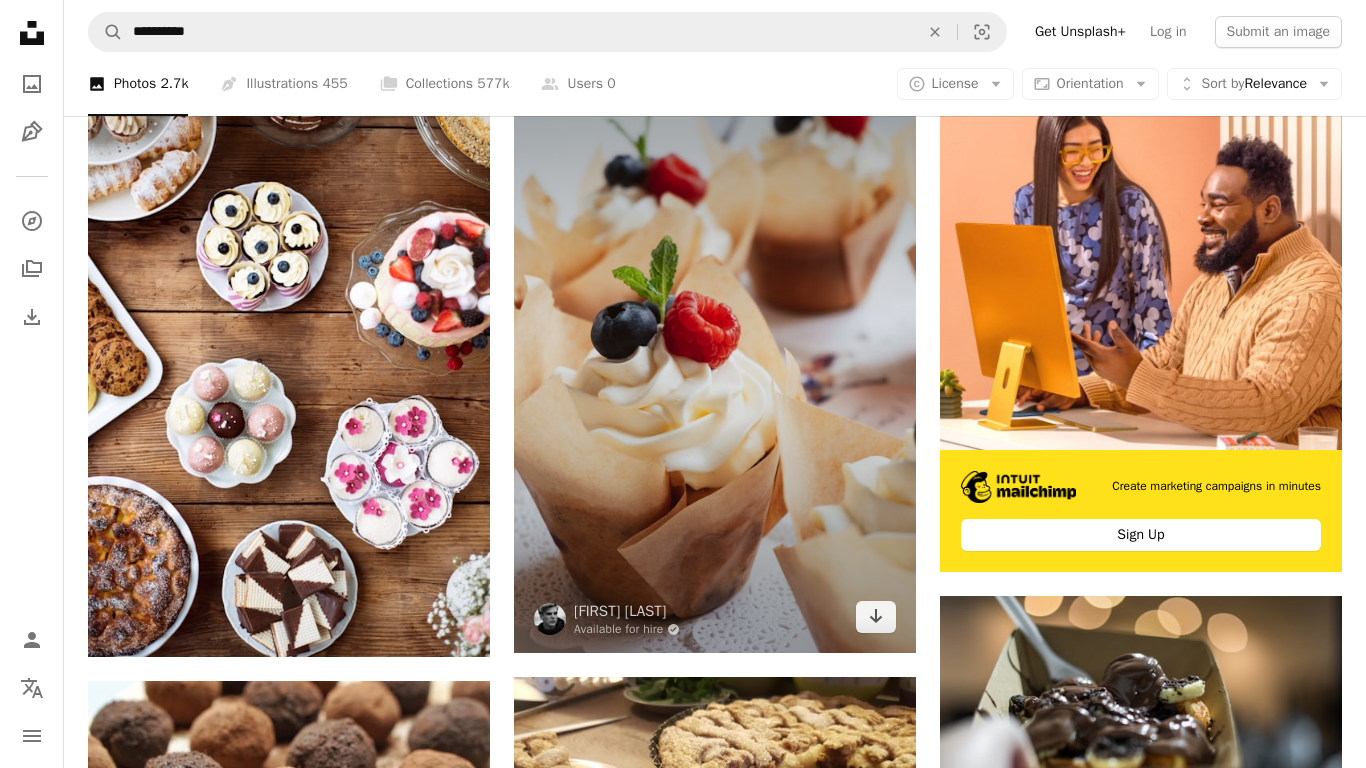 scroll, scrollTop: 454, scrollLeft: 0, axis: vertical 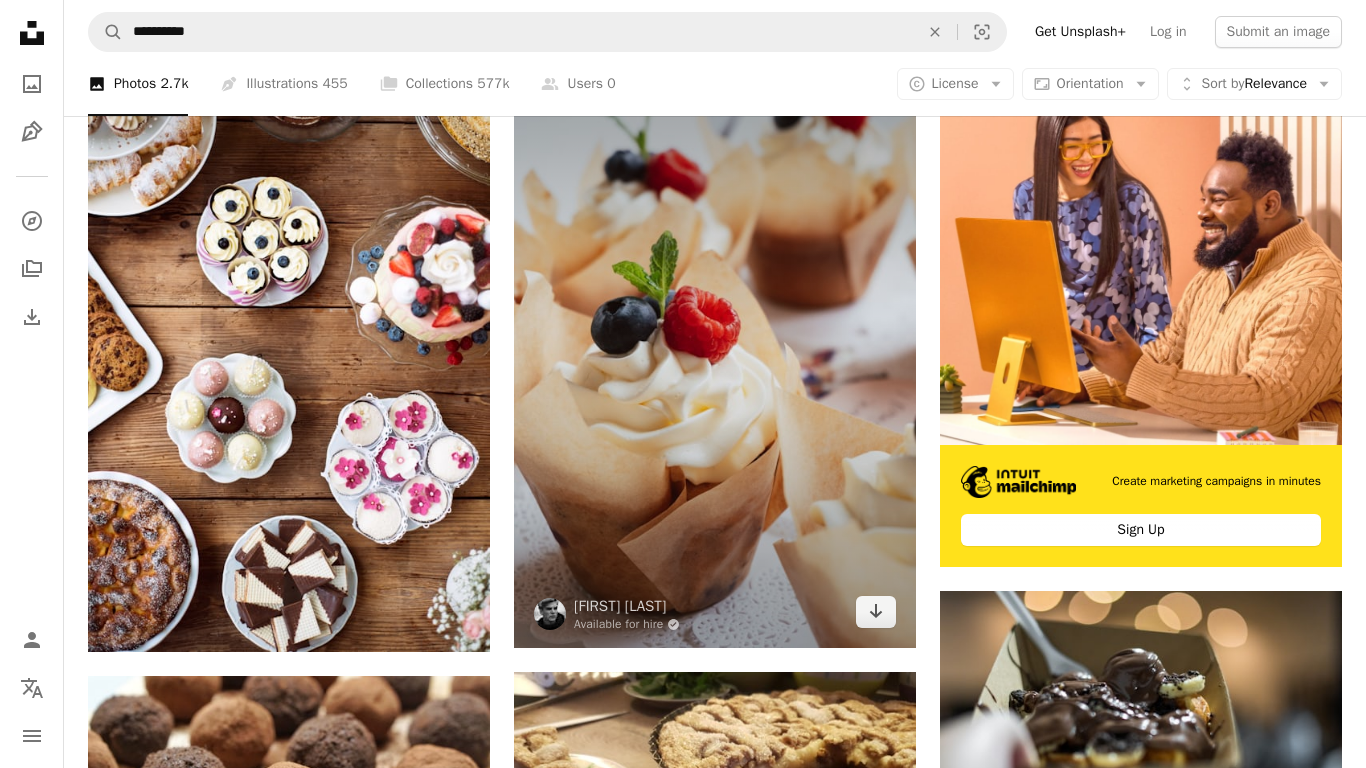 click at bounding box center [715, 346] 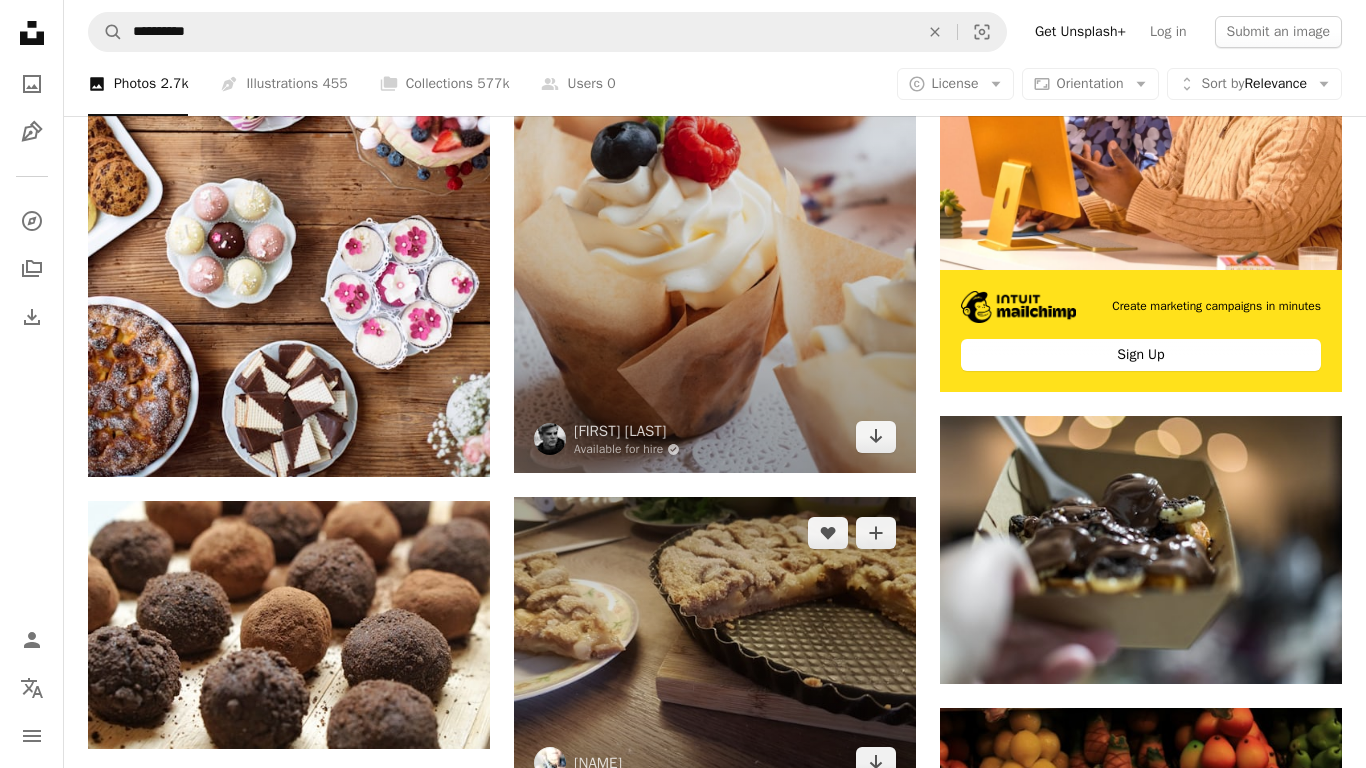 scroll, scrollTop: 617, scrollLeft: 0, axis: vertical 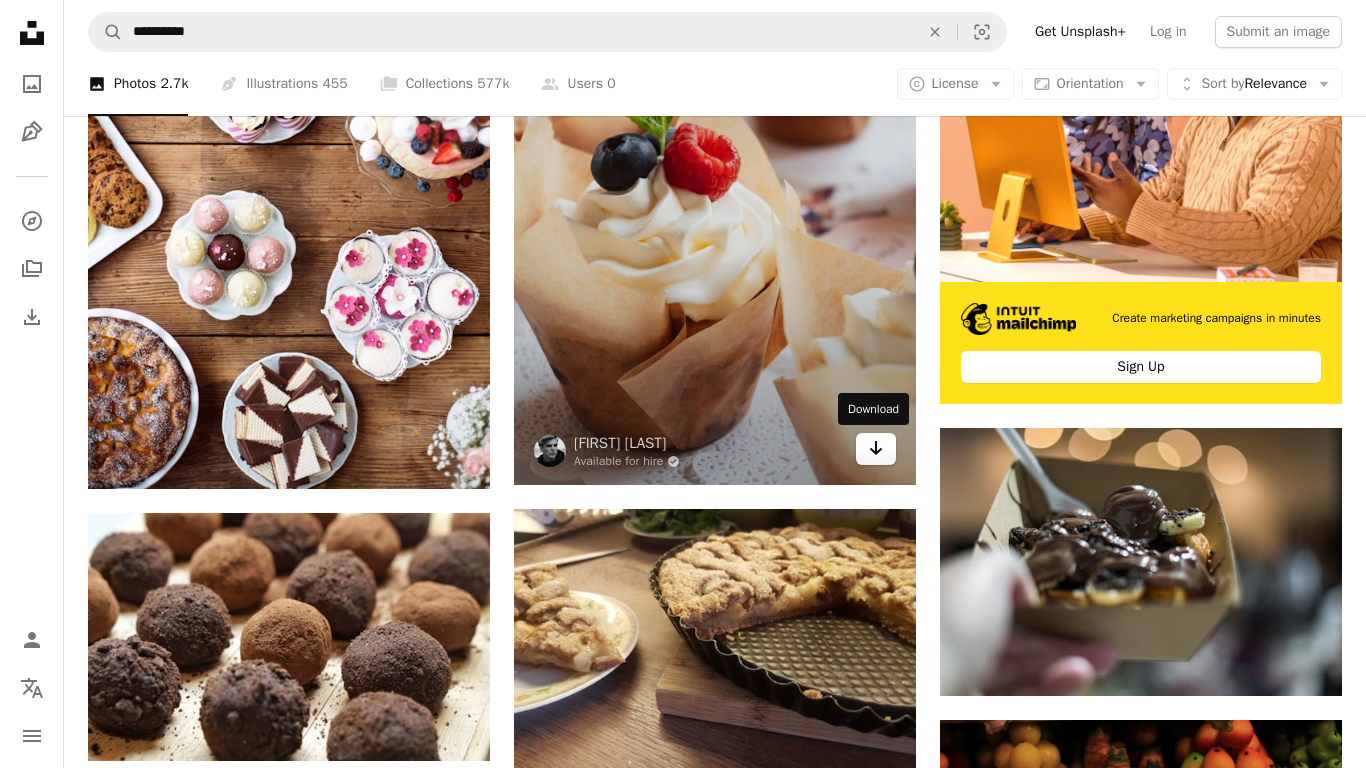 click on "Arrow pointing down" 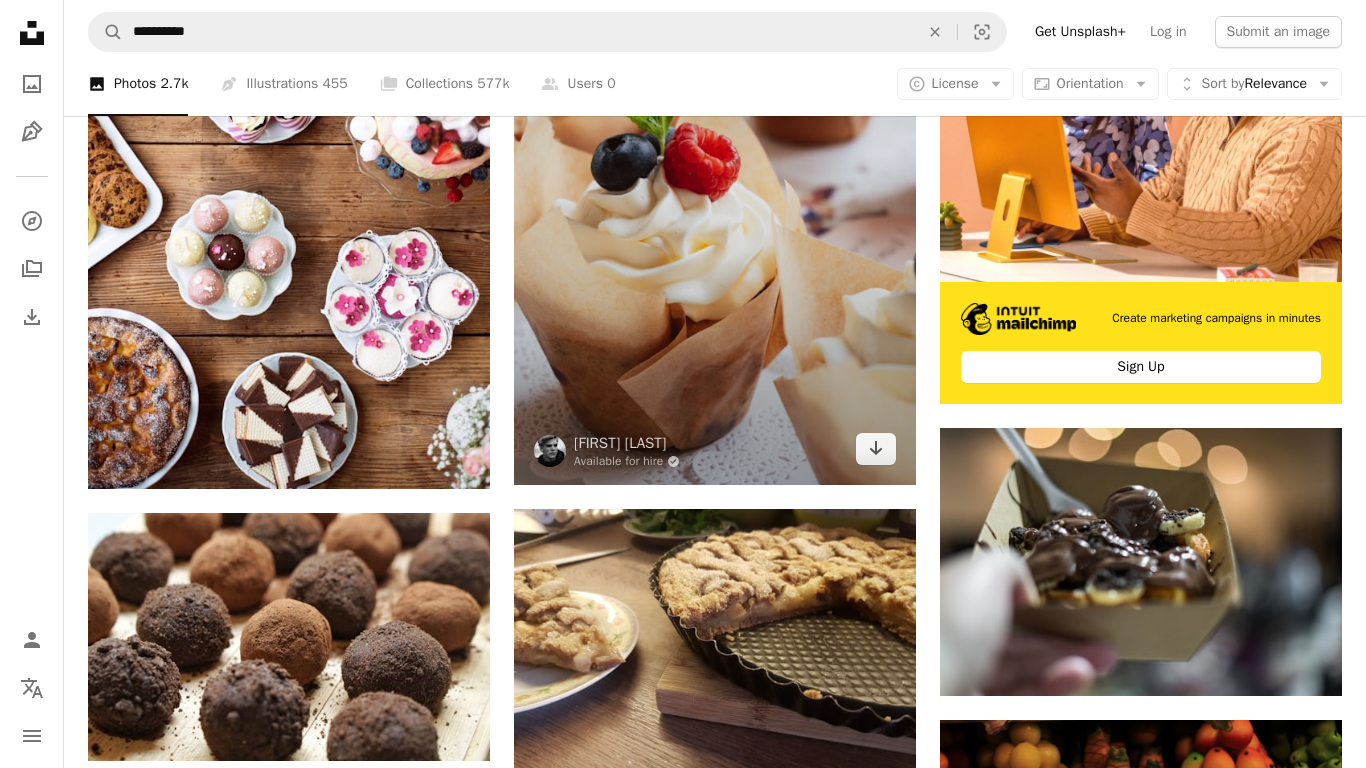 click at bounding box center [715, 183] 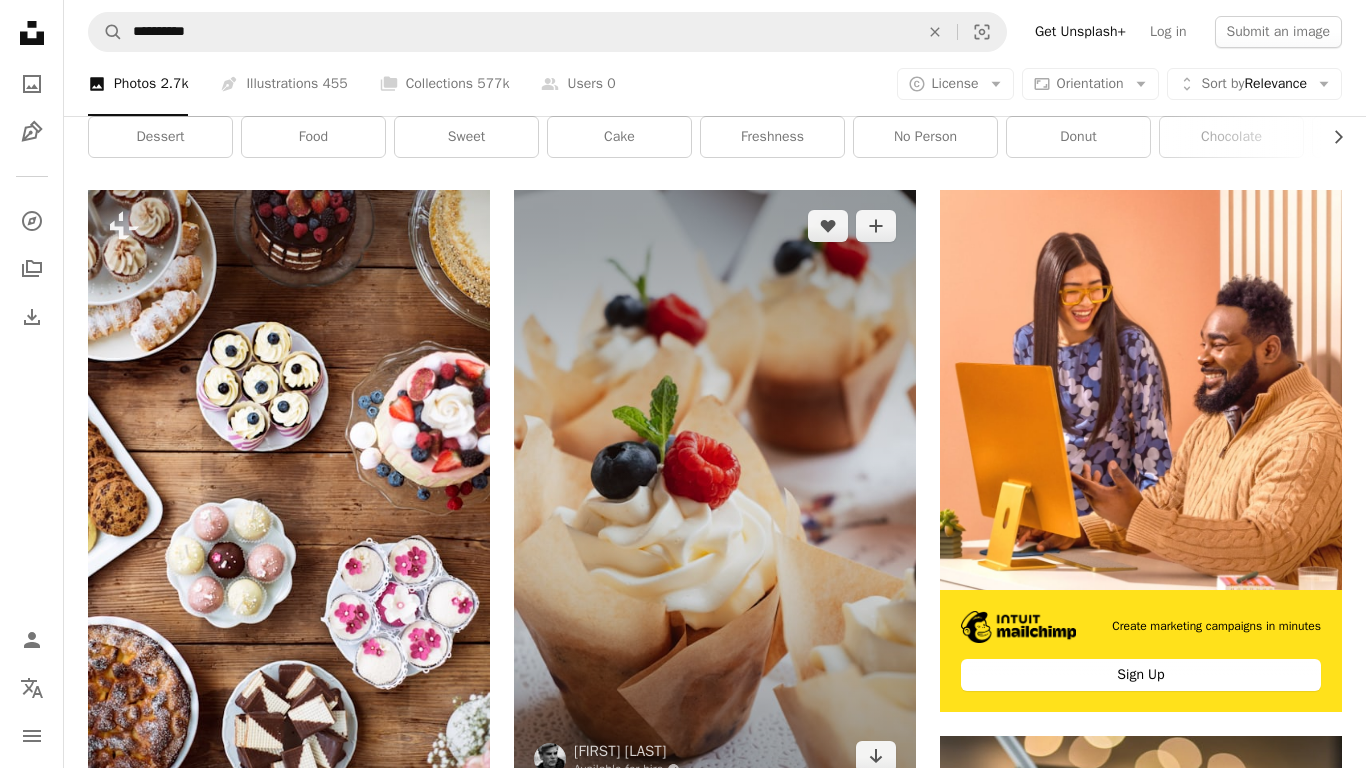 click at bounding box center (715, 491) 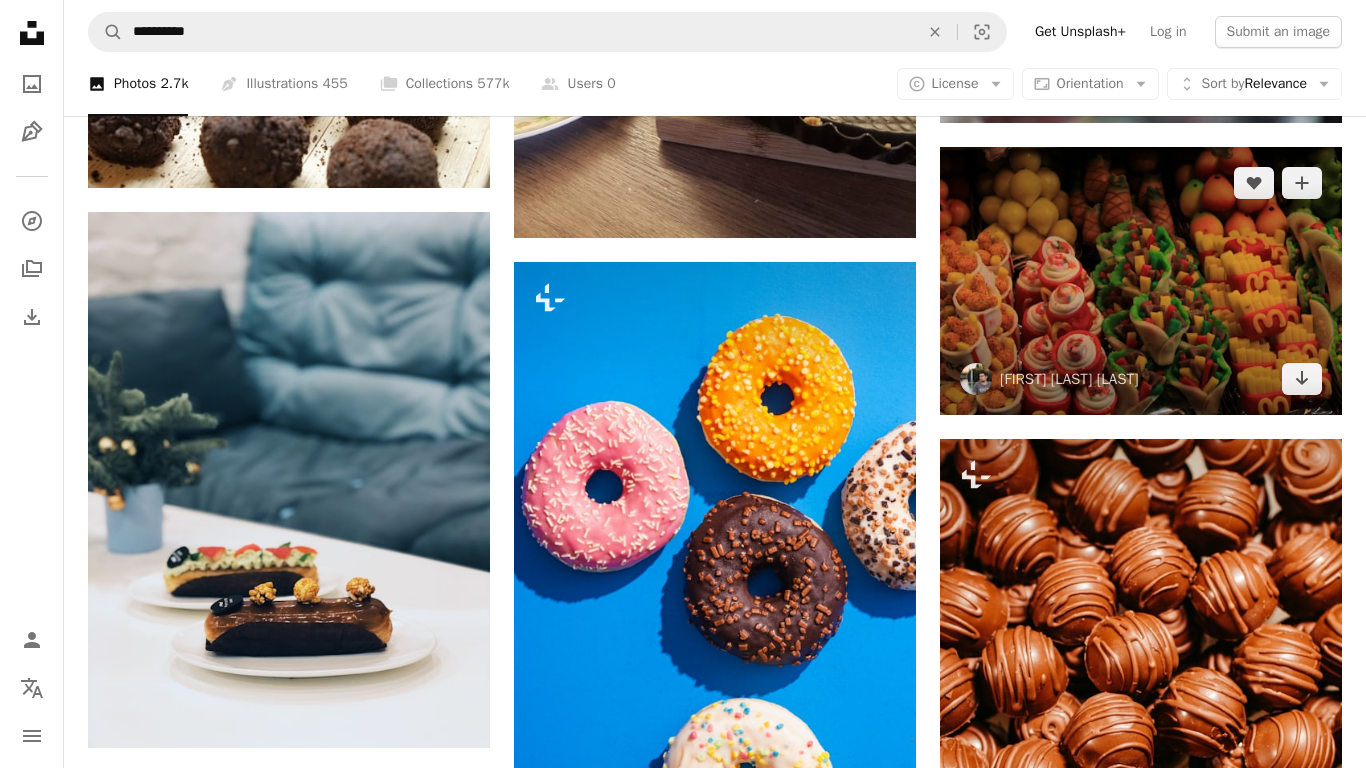 scroll, scrollTop: 1193, scrollLeft: 0, axis: vertical 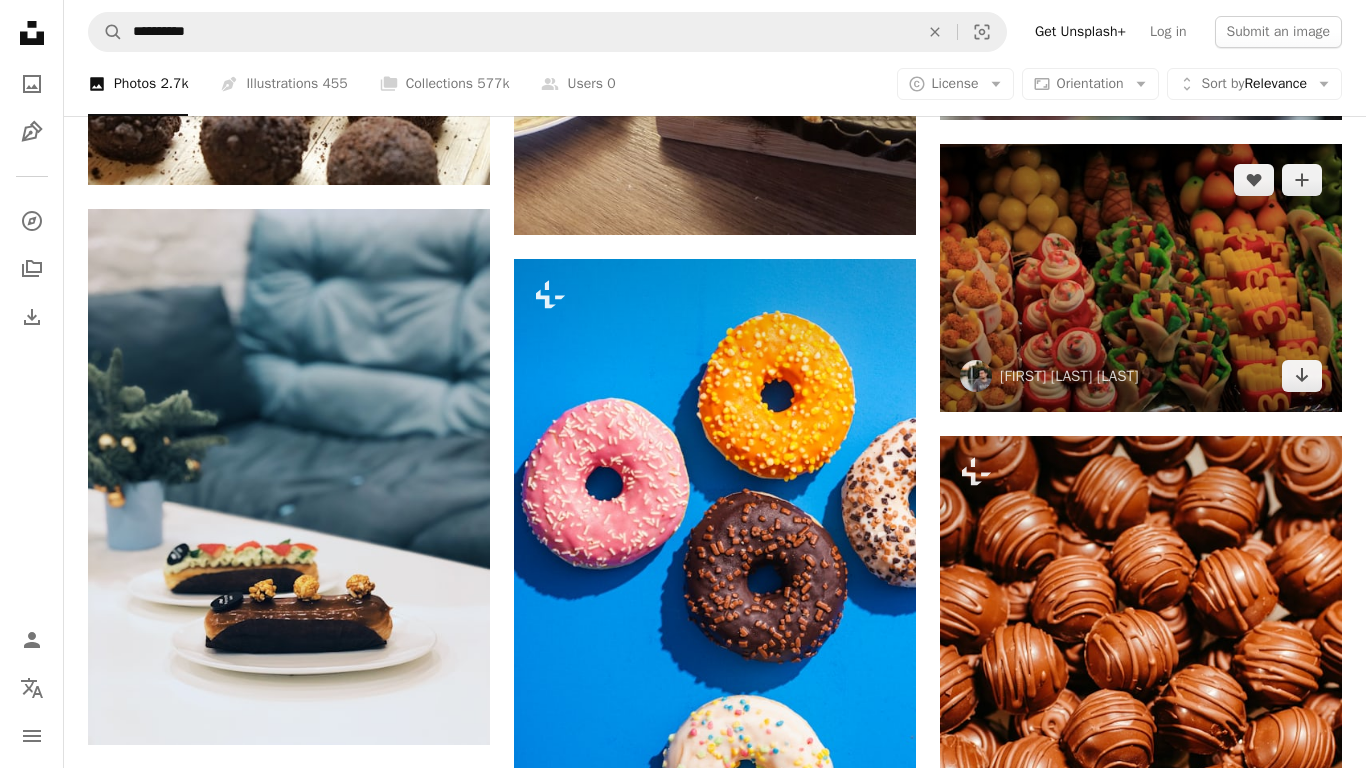 click at bounding box center [1141, 278] 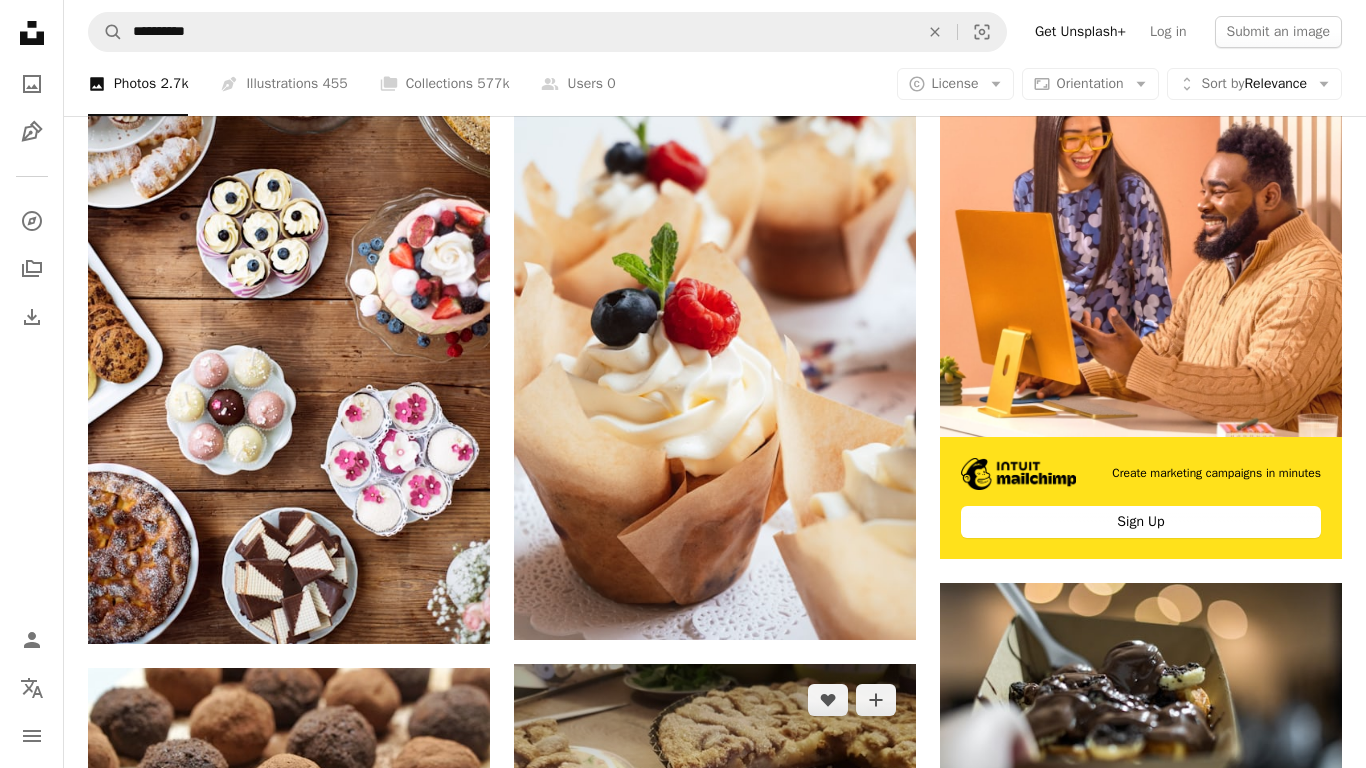 scroll, scrollTop: 453, scrollLeft: 0, axis: vertical 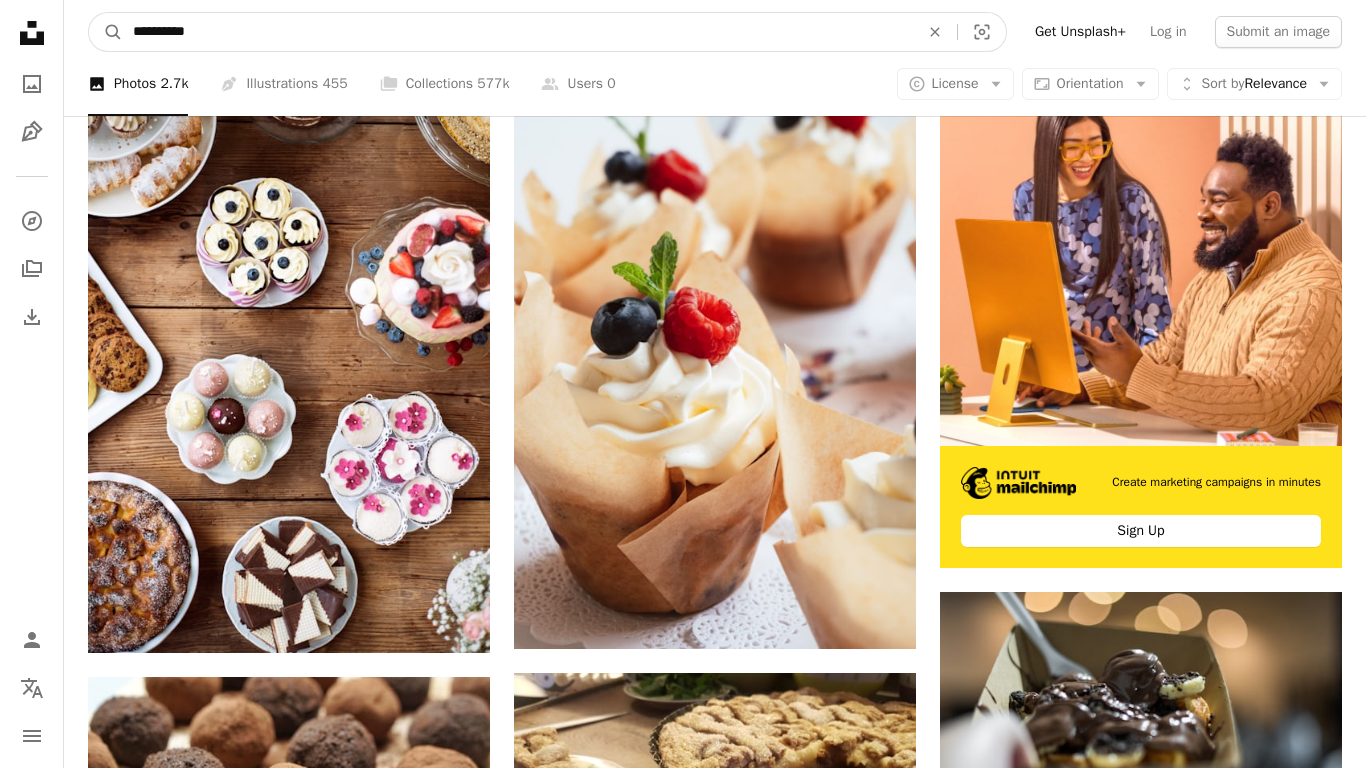 click on "**********" at bounding box center [518, 32] 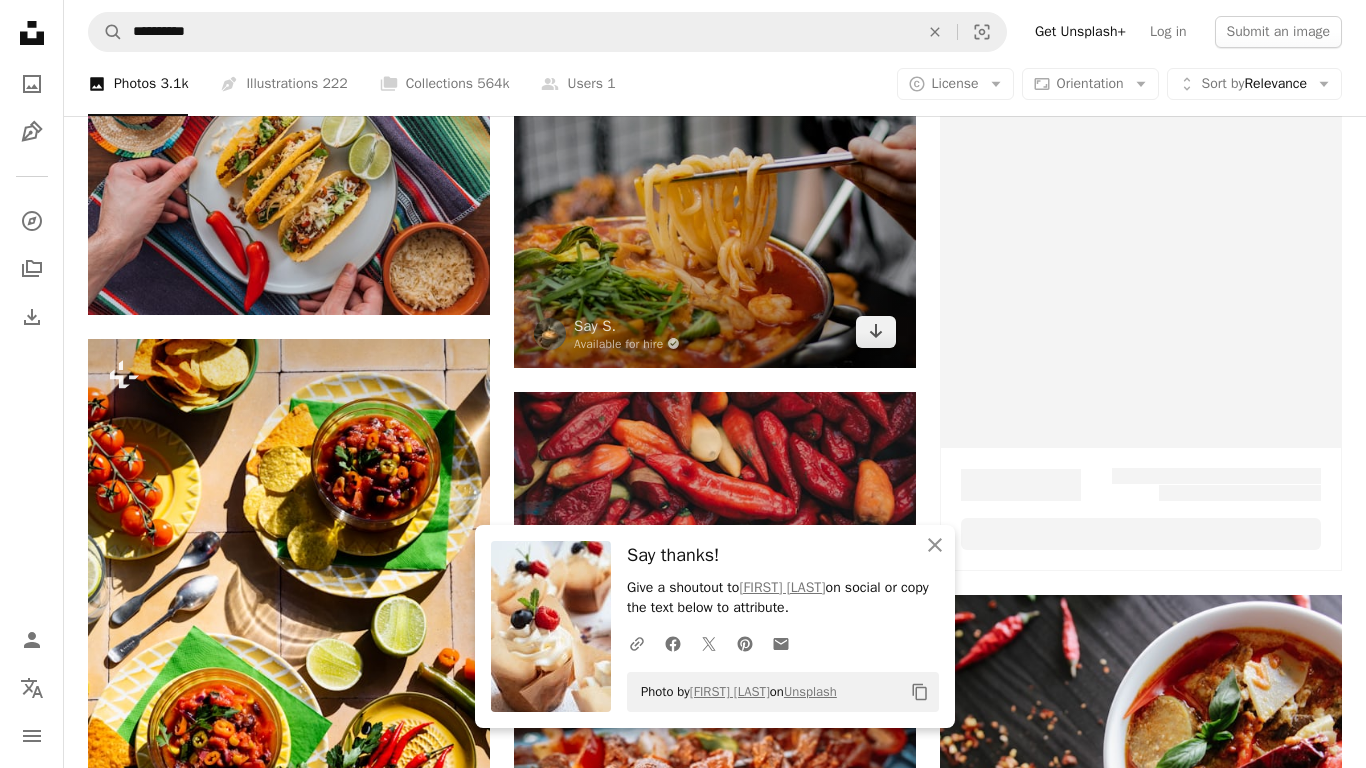 scroll, scrollTop: 407, scrollLeft: 0, axis: vertical 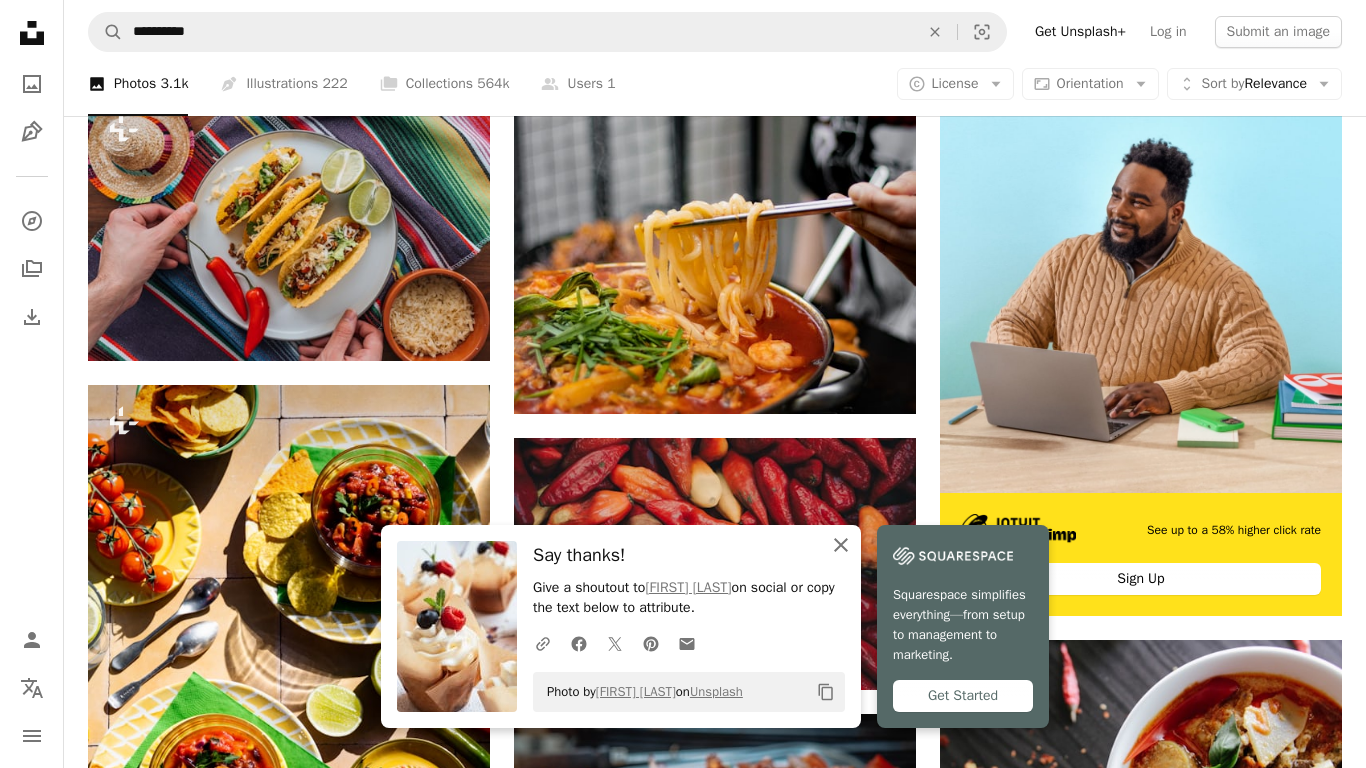 click on "An X shape" 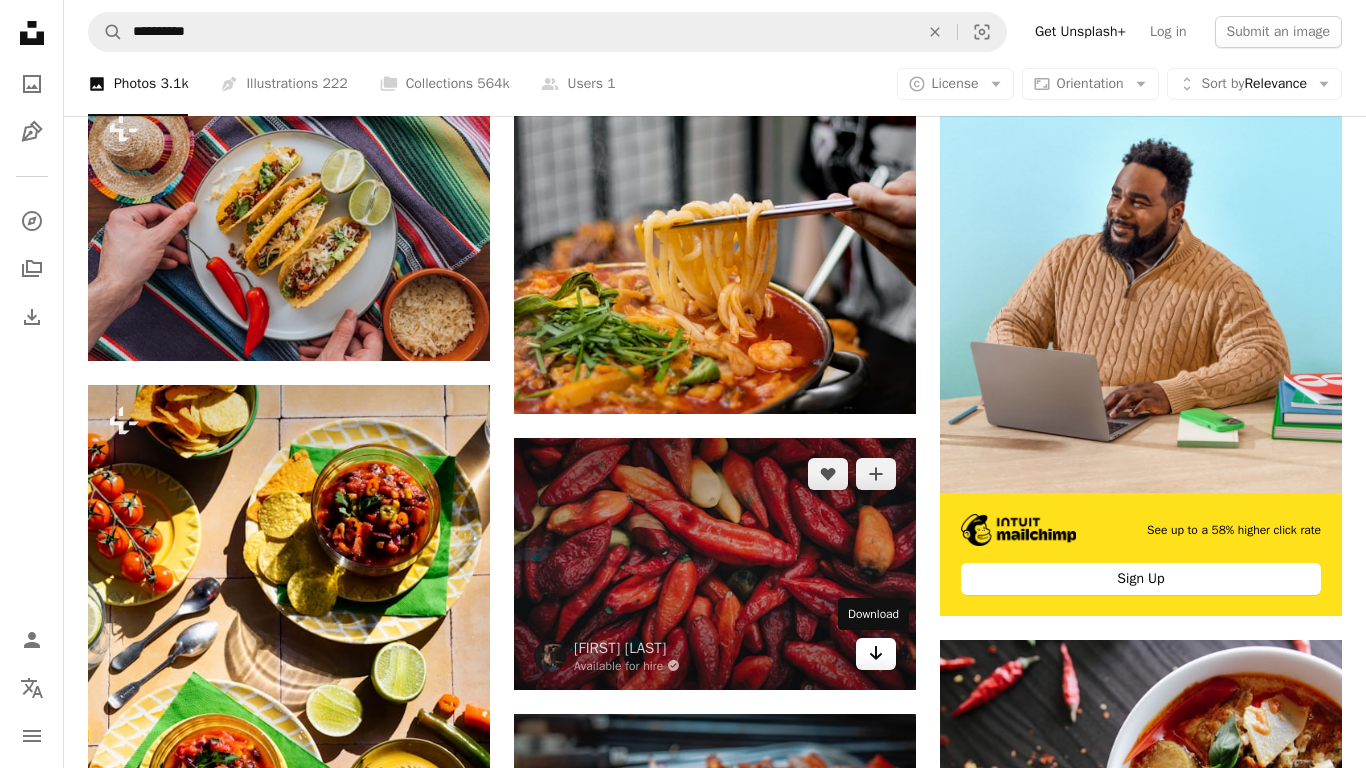 click 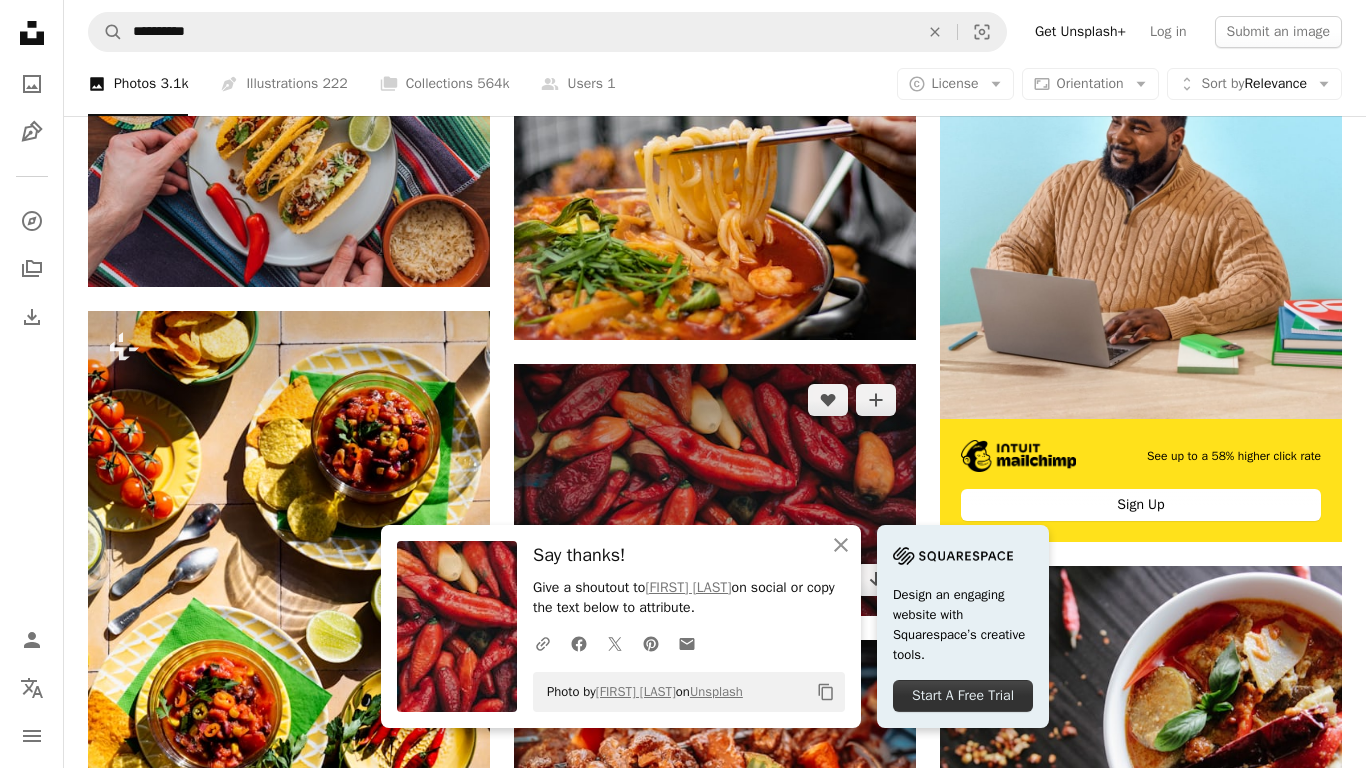 scroll, scrollTop: 497, scrollLeft: 0, axis: vertical 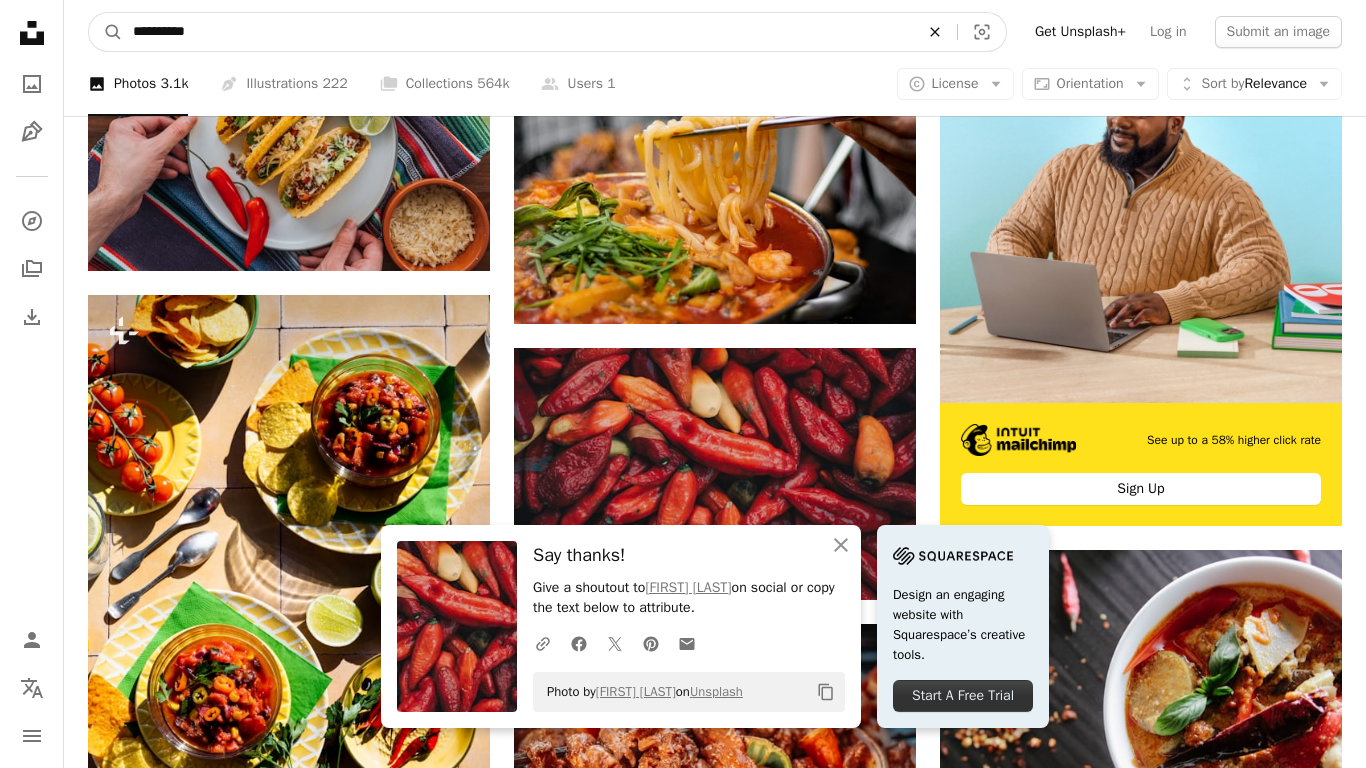 click on "An X shape" 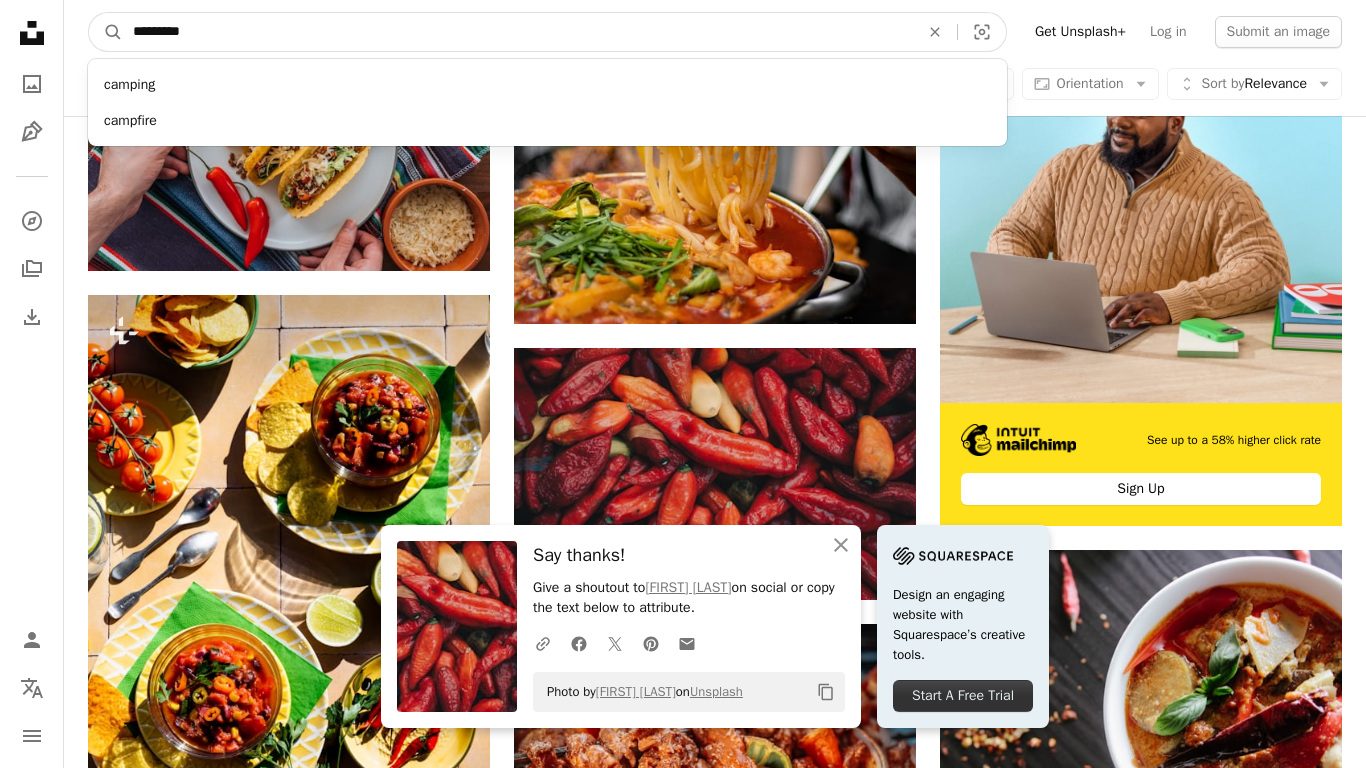 type on "*********" 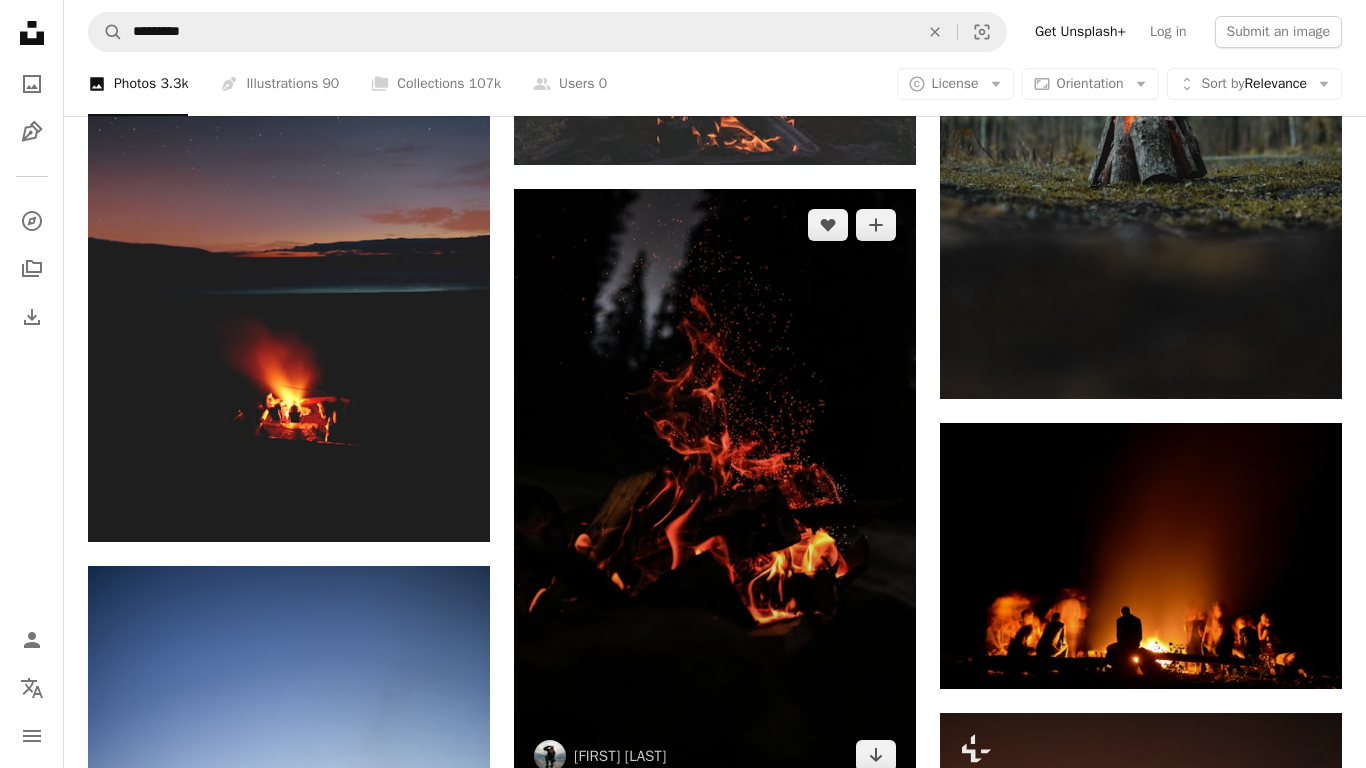 scroll, scrollTop: 2122, scrollLeft: 0, axis: vertical 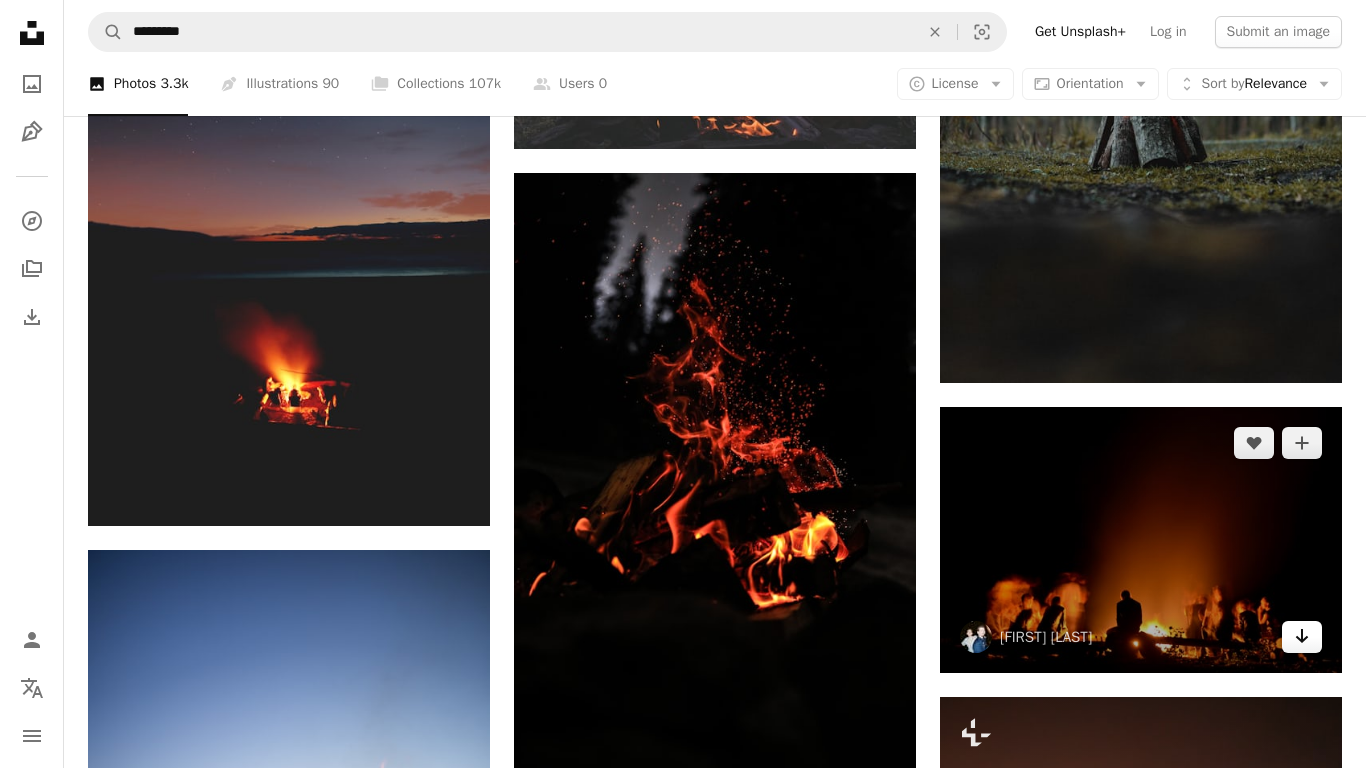 click 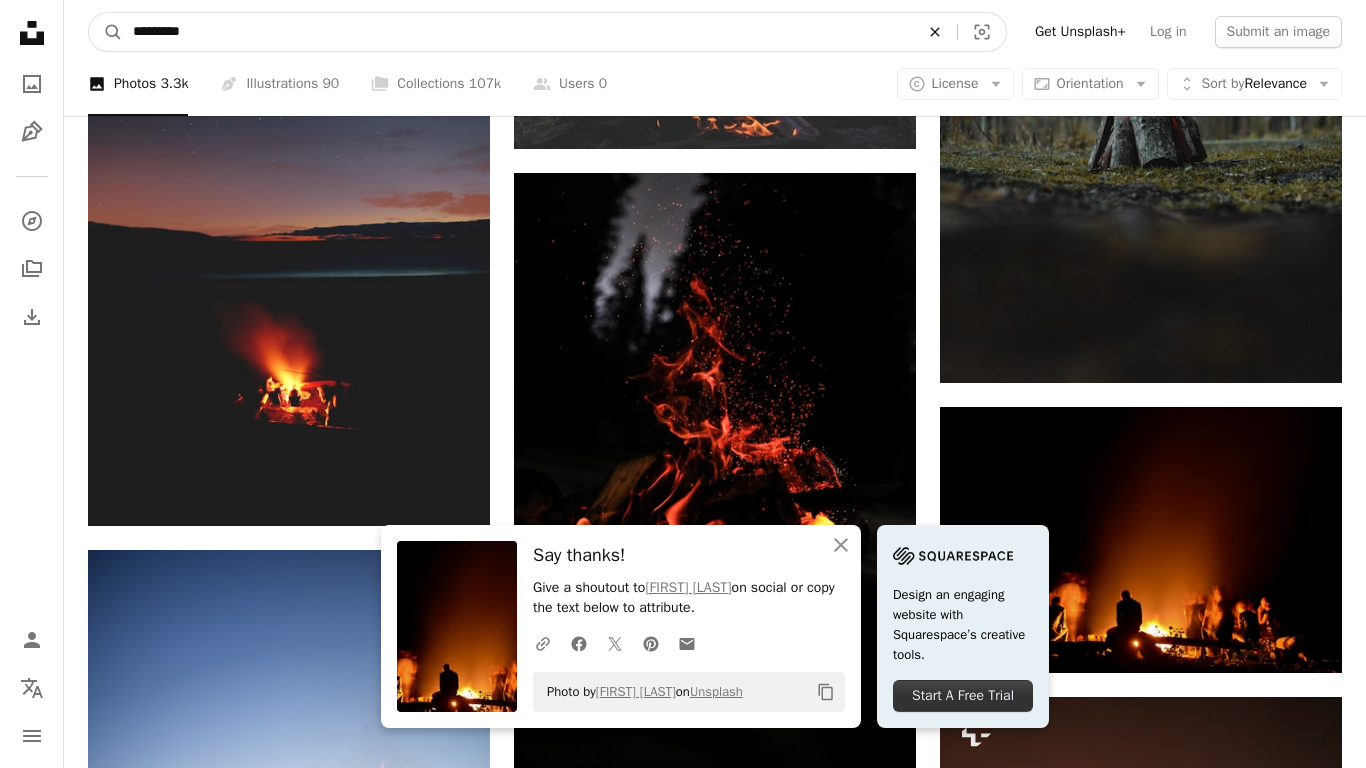 click on "An X shape" 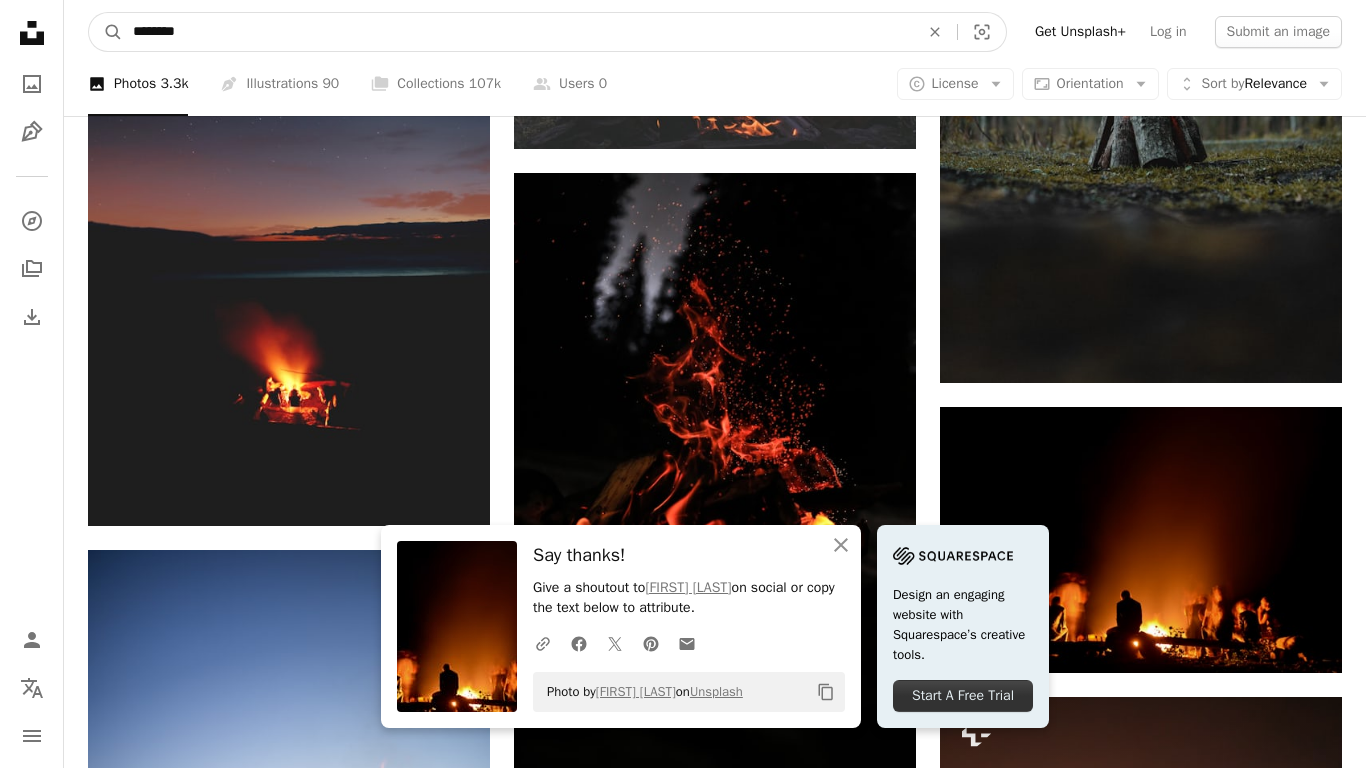 type on "********" 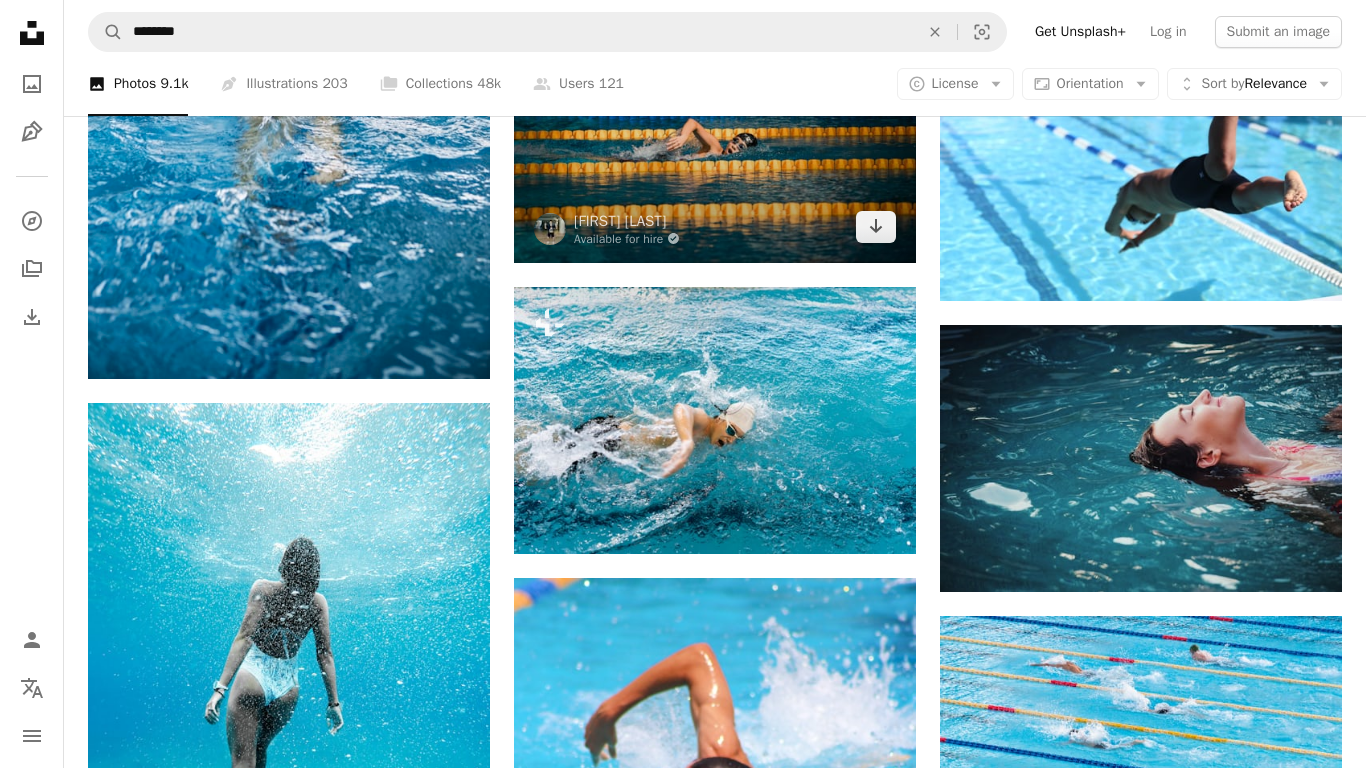 scroll, scrollTop: 1017, scrollLeft: 0, axis: vertical 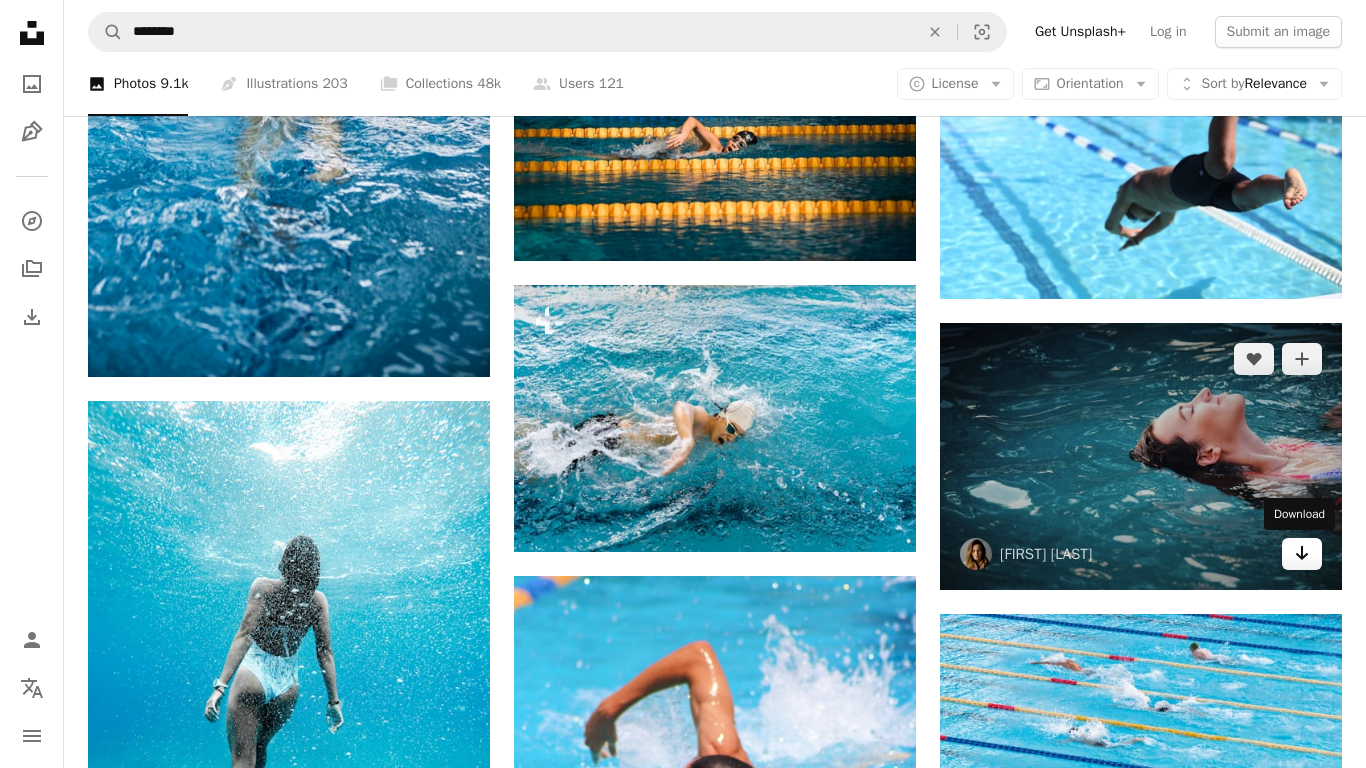 click on "Arrow pointing down" at bounding box center [1302, 554] 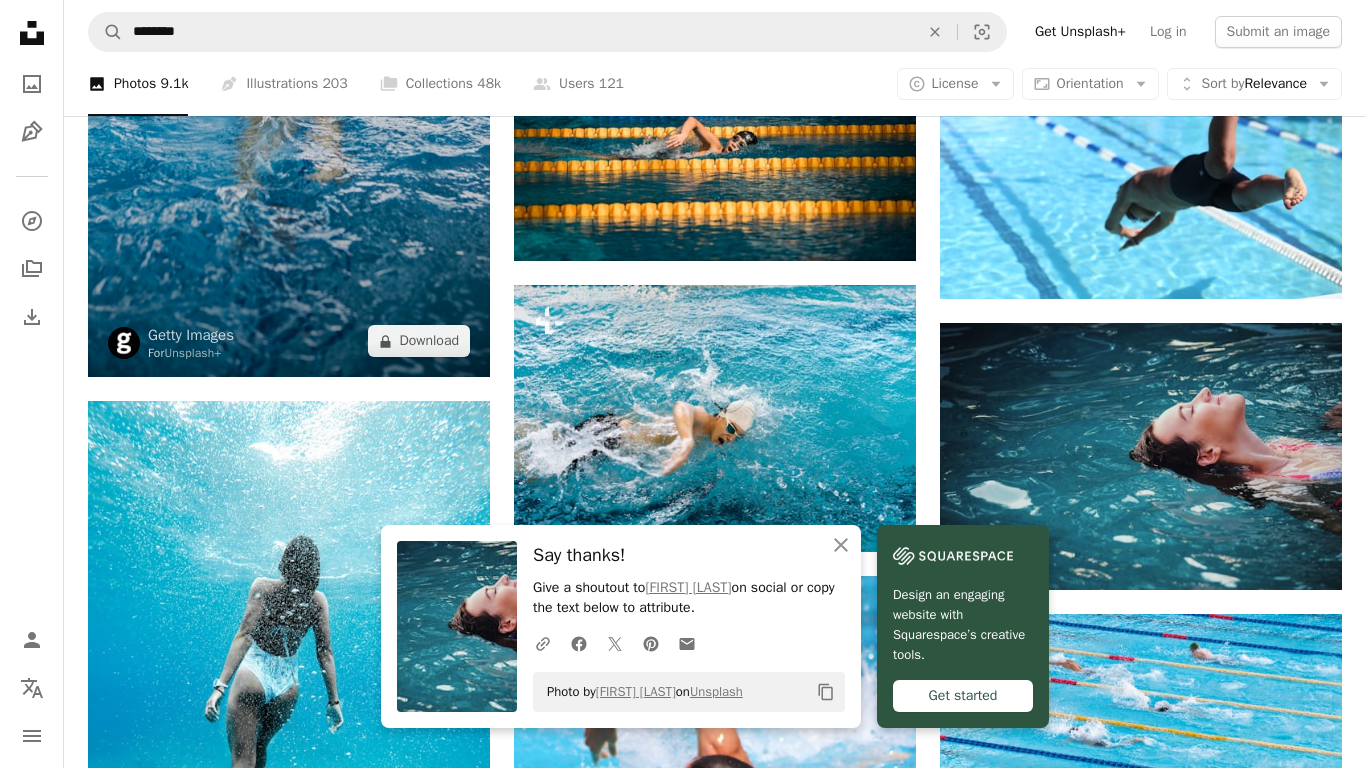 scroll, scrollTop: 0, scrollLeft: 0, axis: both 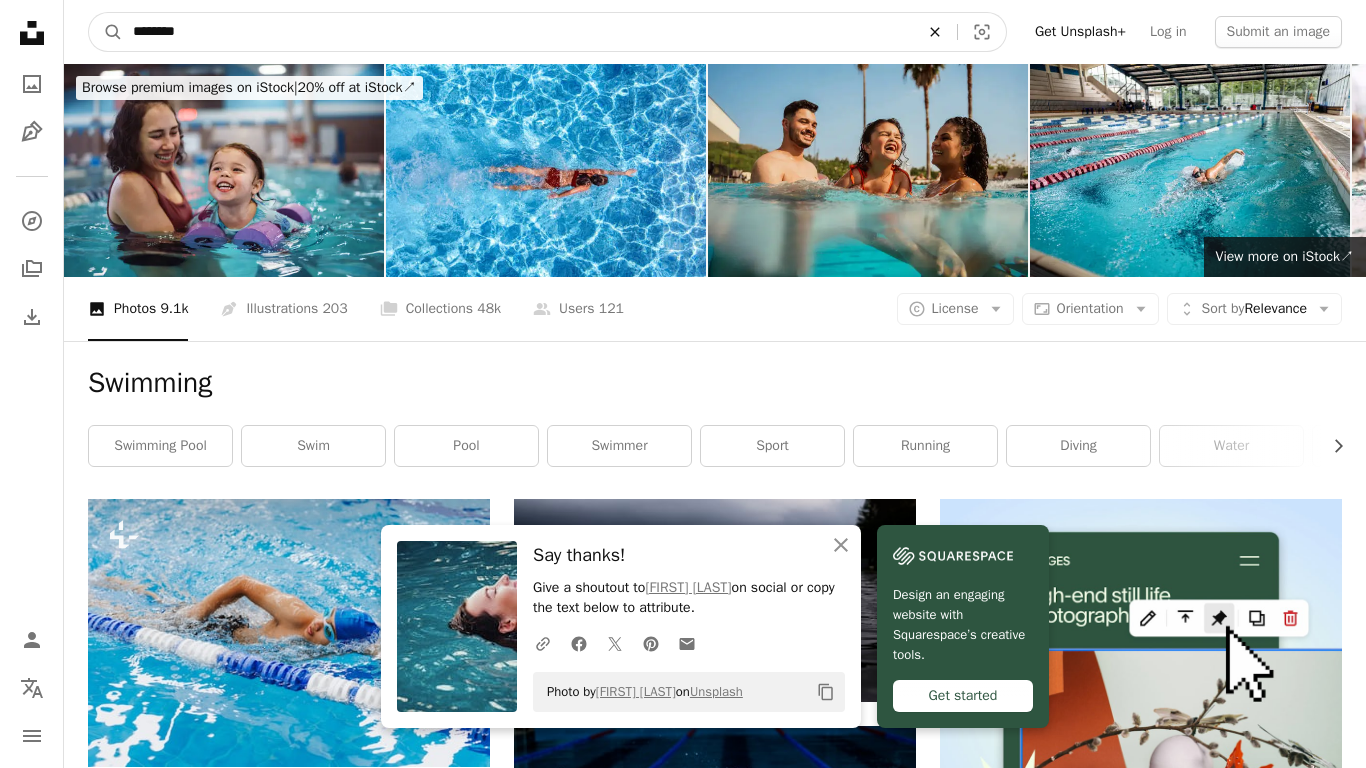 click on "An X shape" 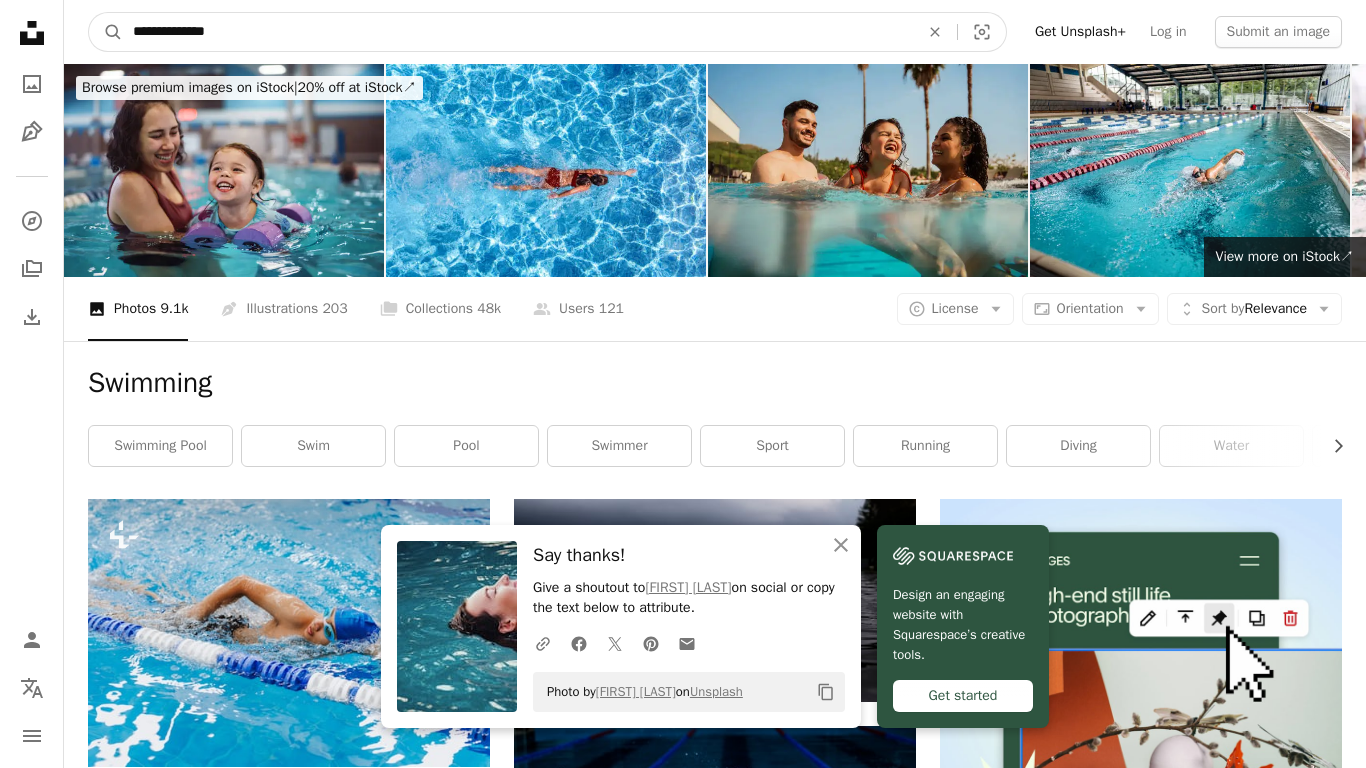 type on "**********" 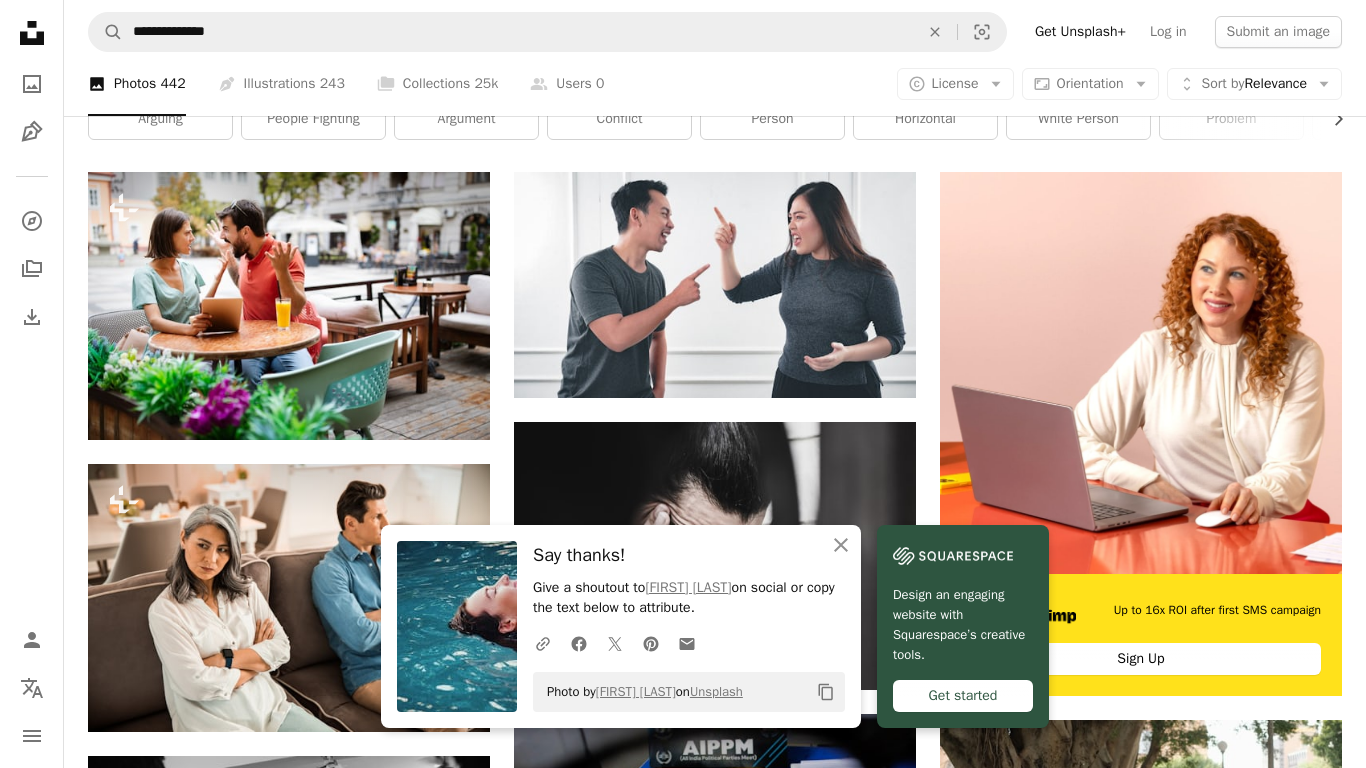 scroll, scrollTop: 341, scrollLeft: 0, axis: vertical 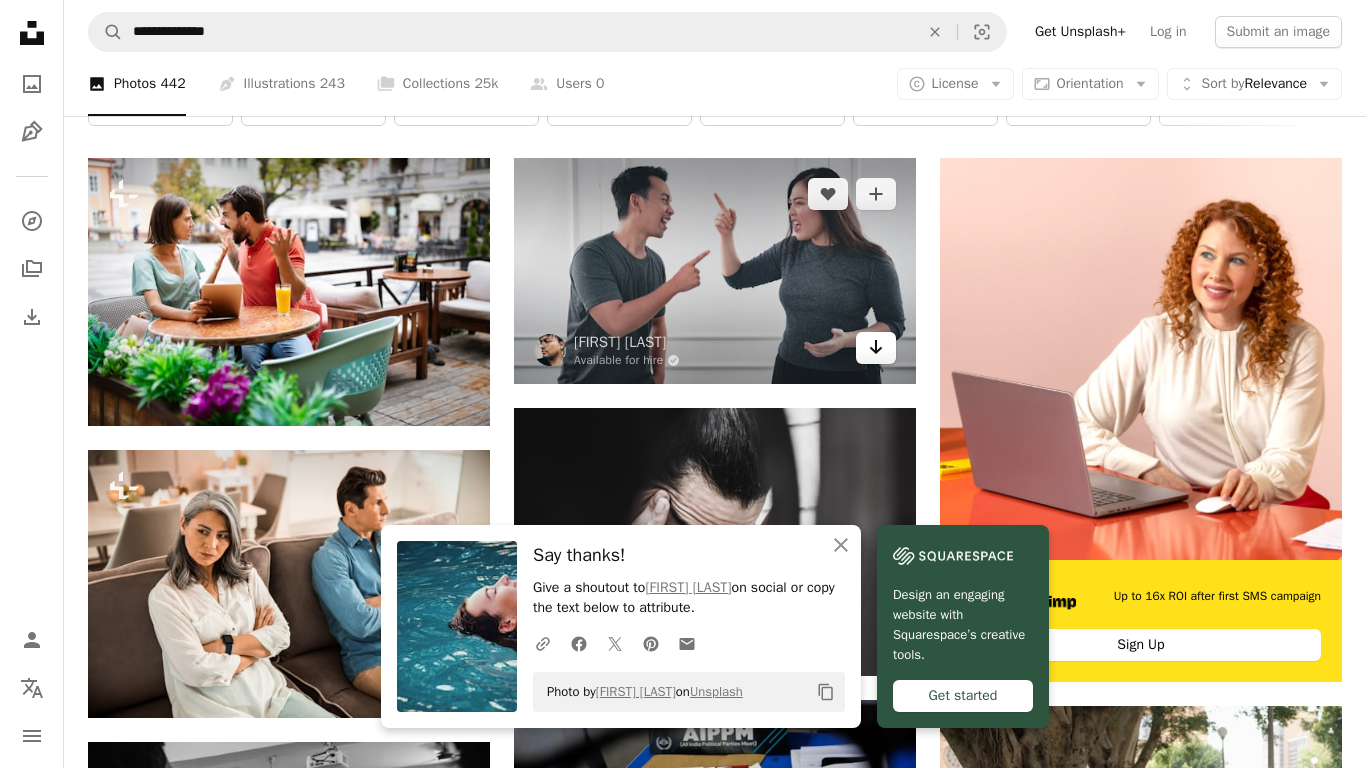 click on "Arrow pointing down" at bounding box center [876, 348] 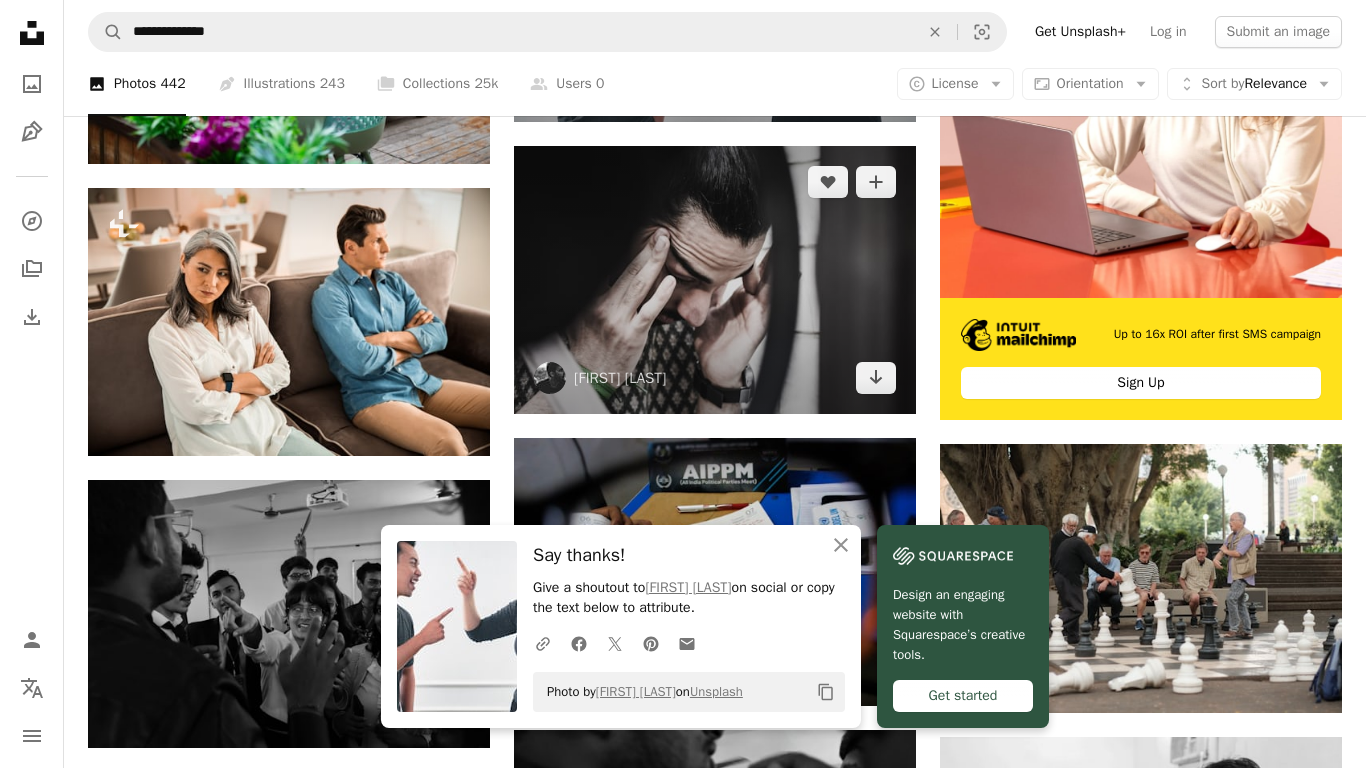 scroll, scrollTop: 0, scrollLeft: 0, axis: both 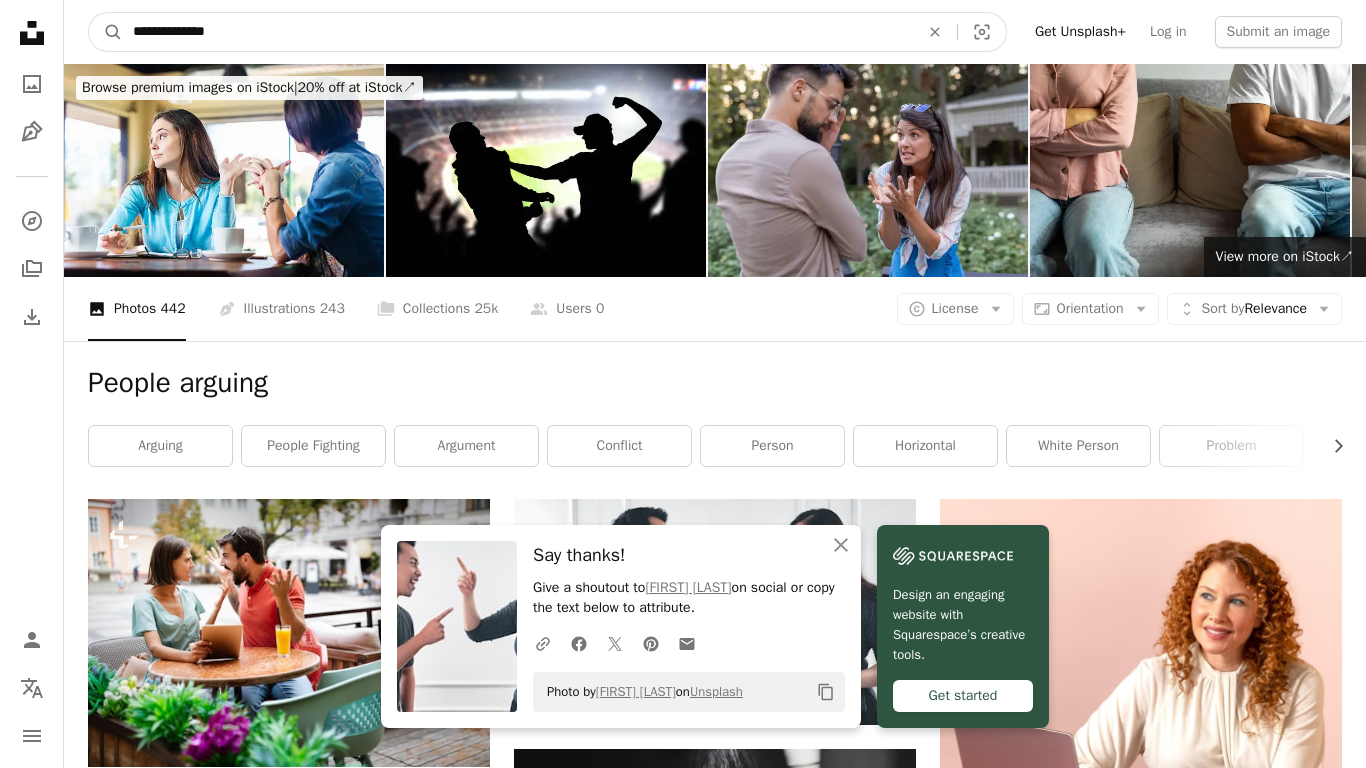 click on "**********" at bounding box center [518, 32] 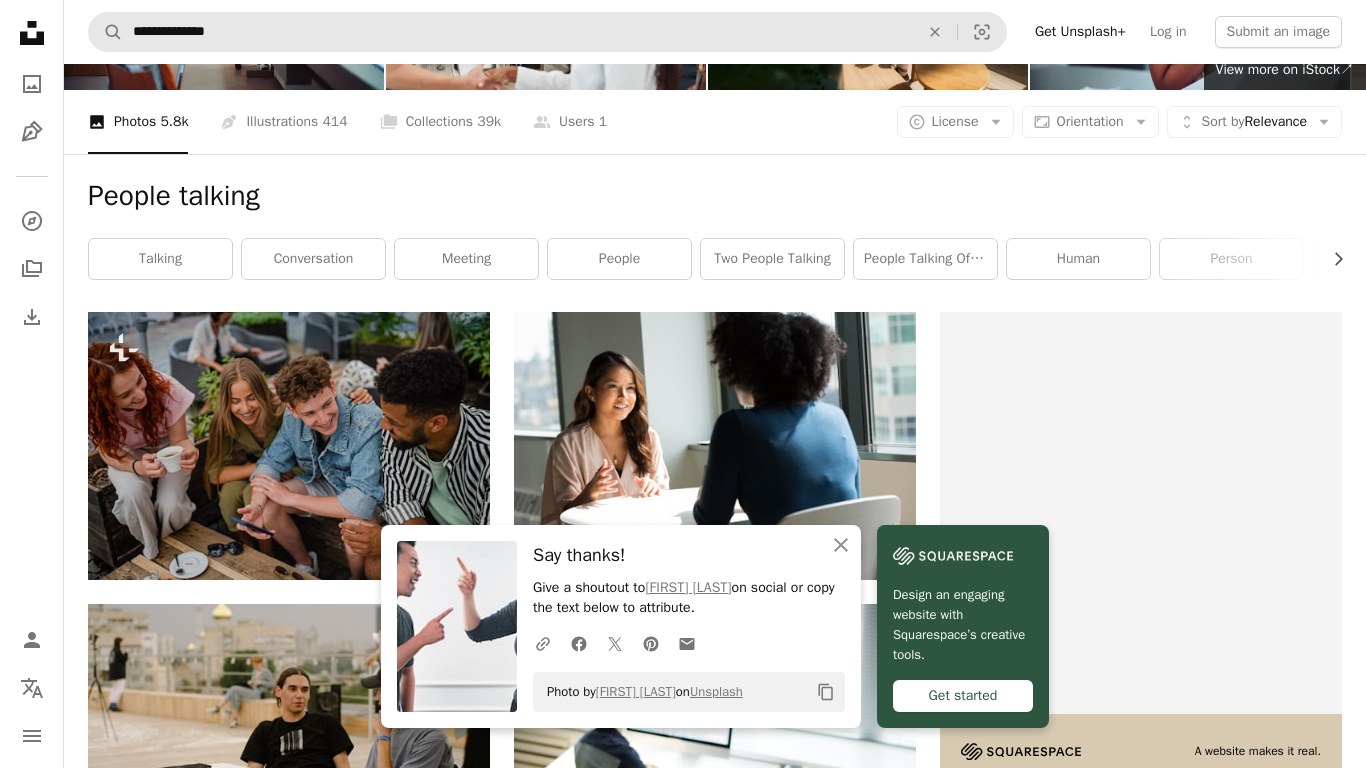 scroll, scrollTop: 249, scrollLeft: 0, axis: vertical 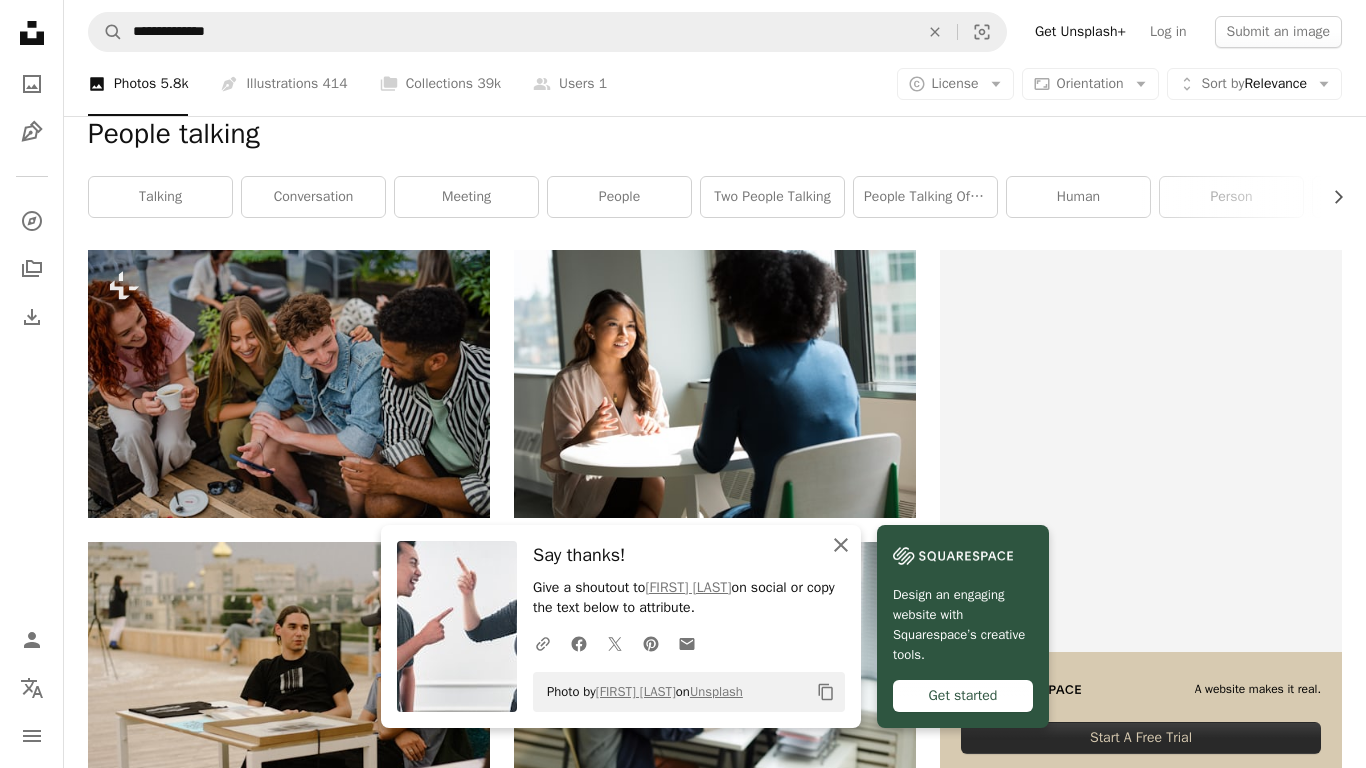 click on "An X shape" 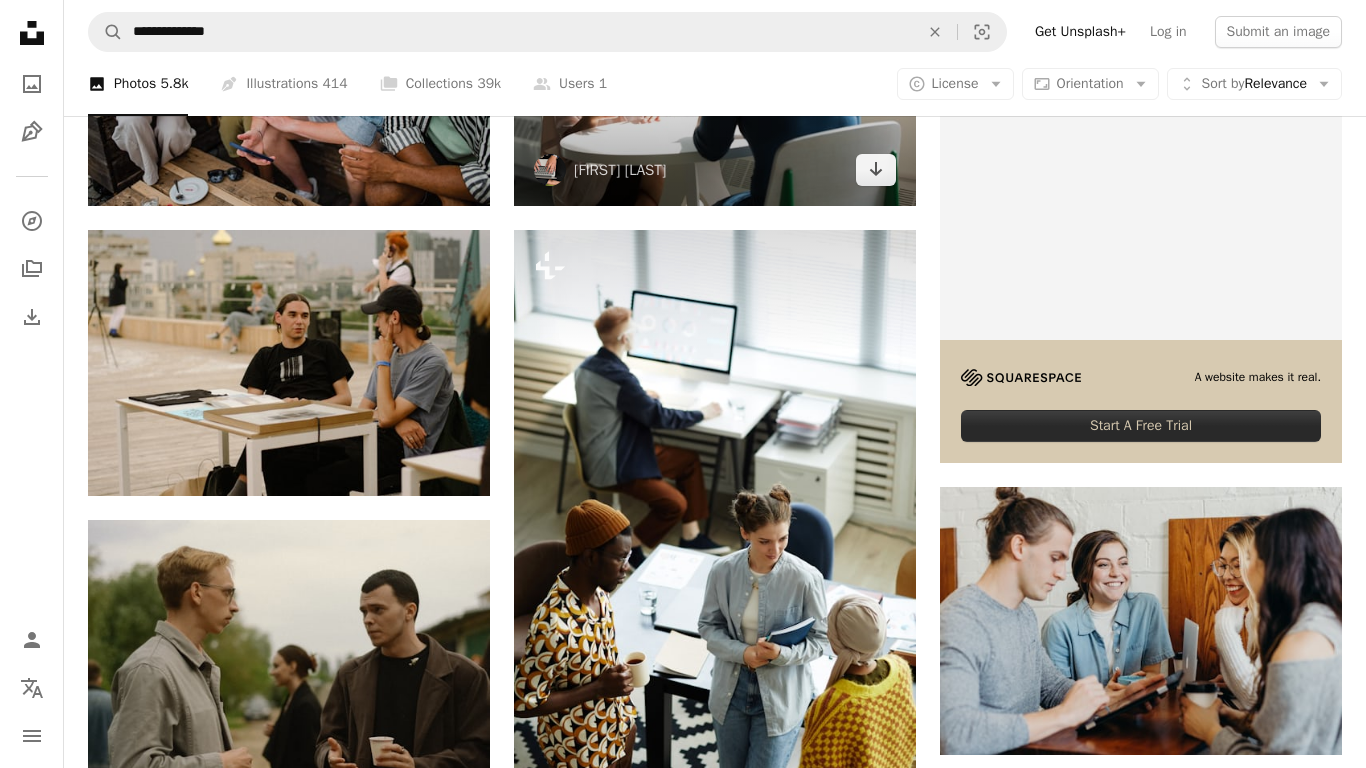 scroll, scrollTop: 562, scrollLeft: 0, axis: vertical 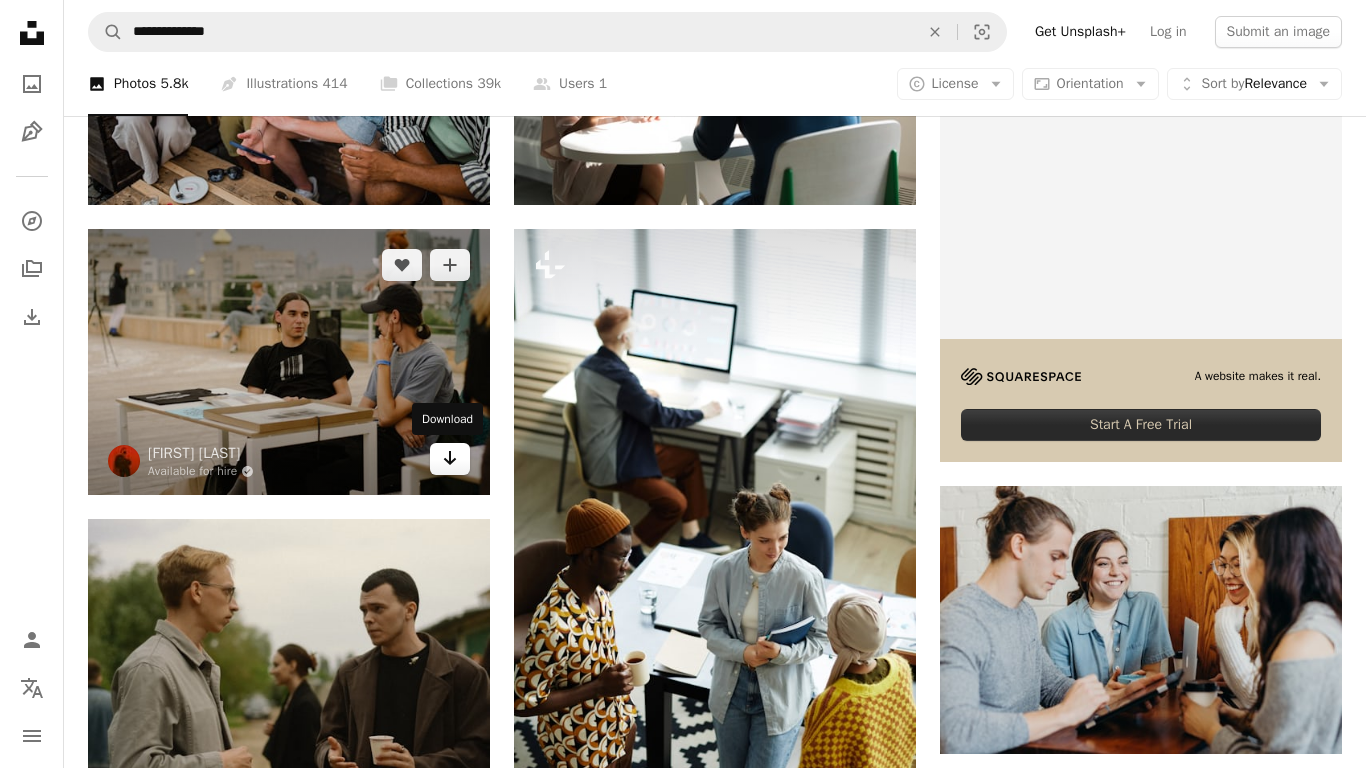 click on "Arrow pointing down" at bounding box center [450, 459] 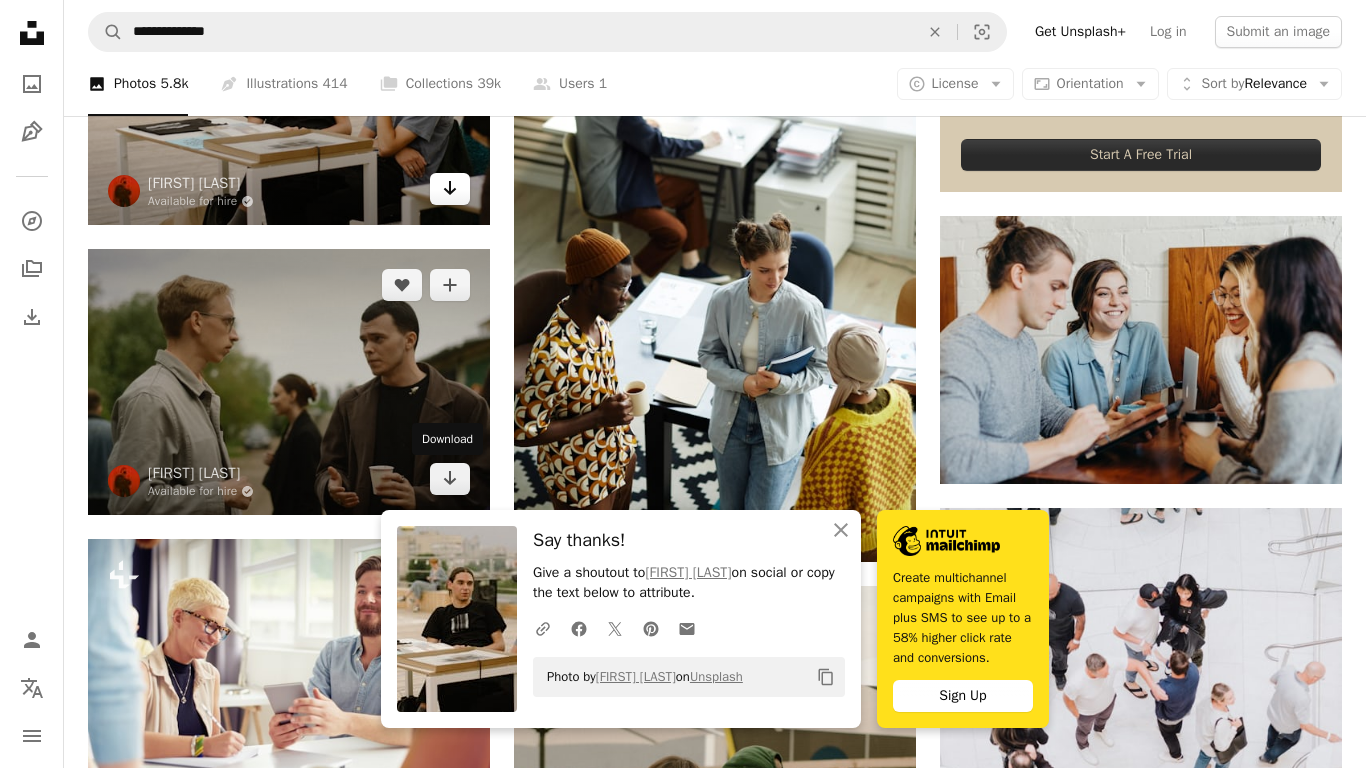 scroll, scrollTop: 877, scrollLeft: 0, axis: vertical 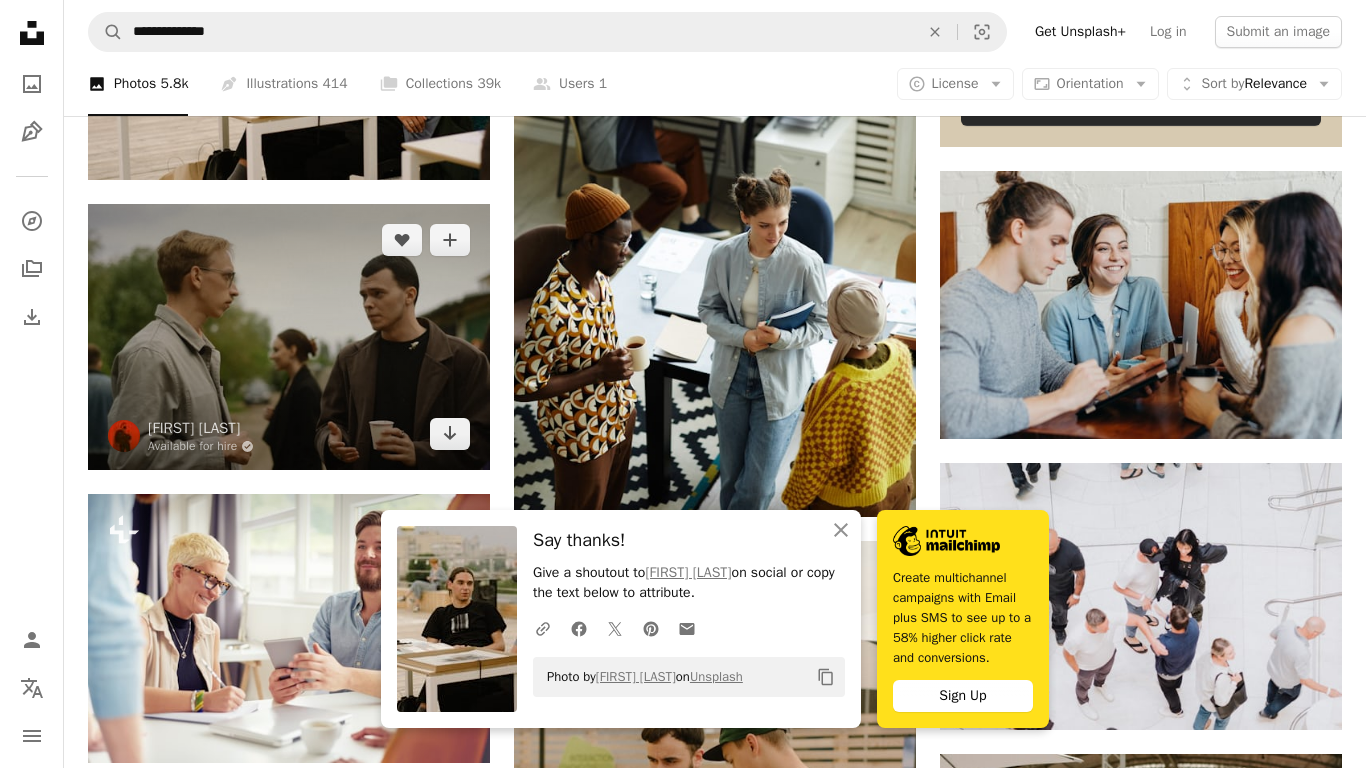 click on "Arrow pointing down" at bounding box center (450, 434) 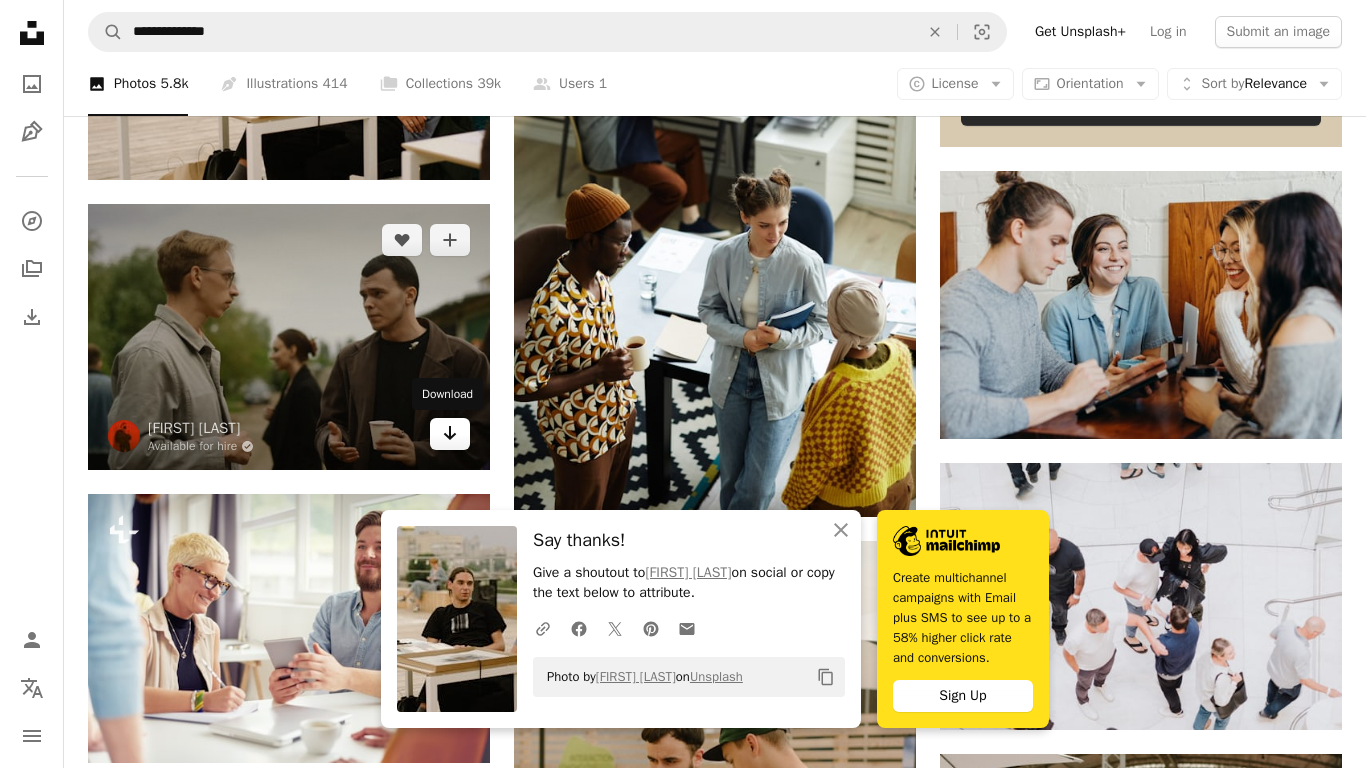 click on "Arrow pointing down" 